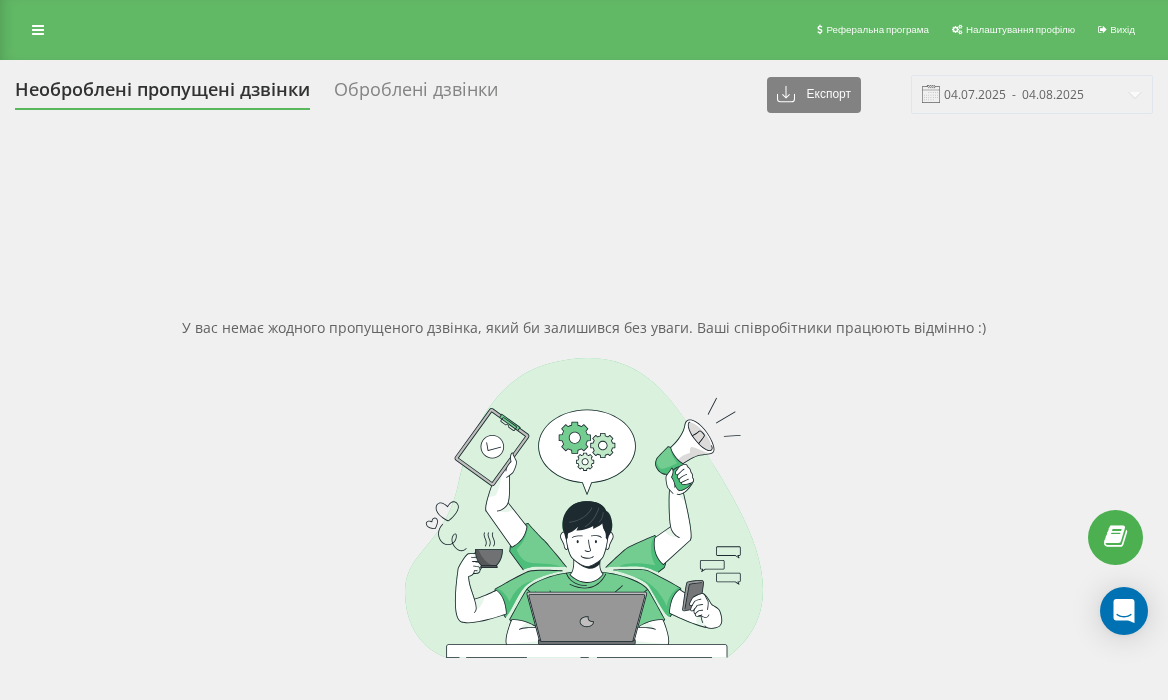 scroll, scrollTop: 0, scrollLeft: 0, axis: both 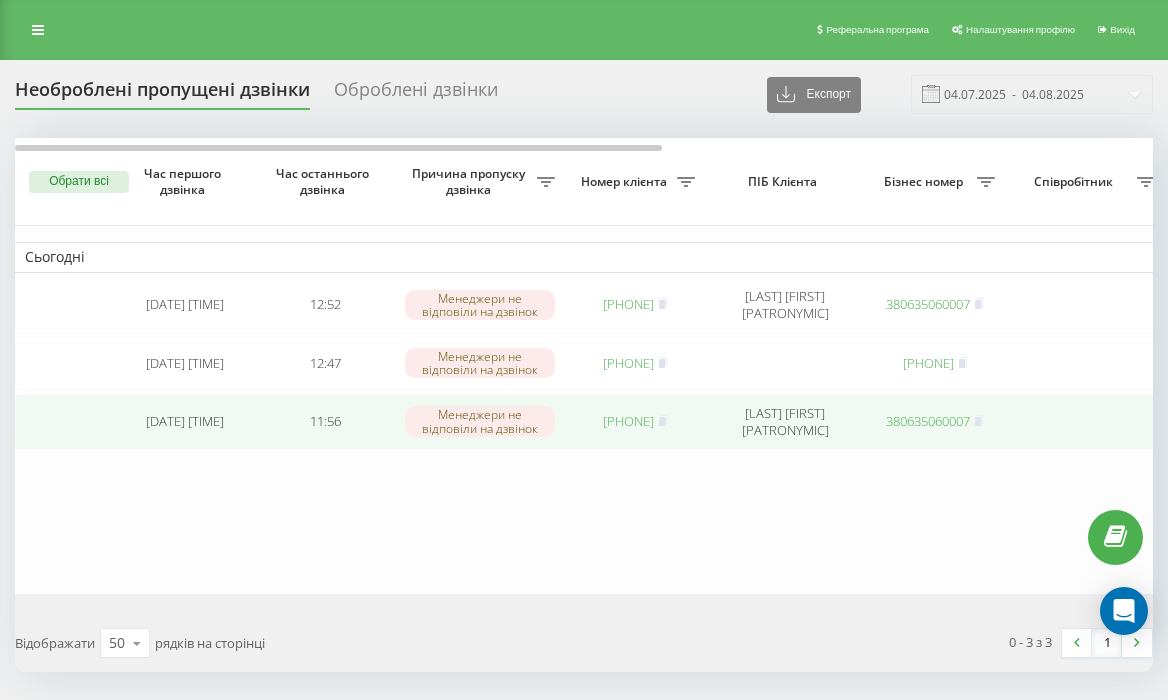 click on "380677890107" at bounding box center [628, 421] 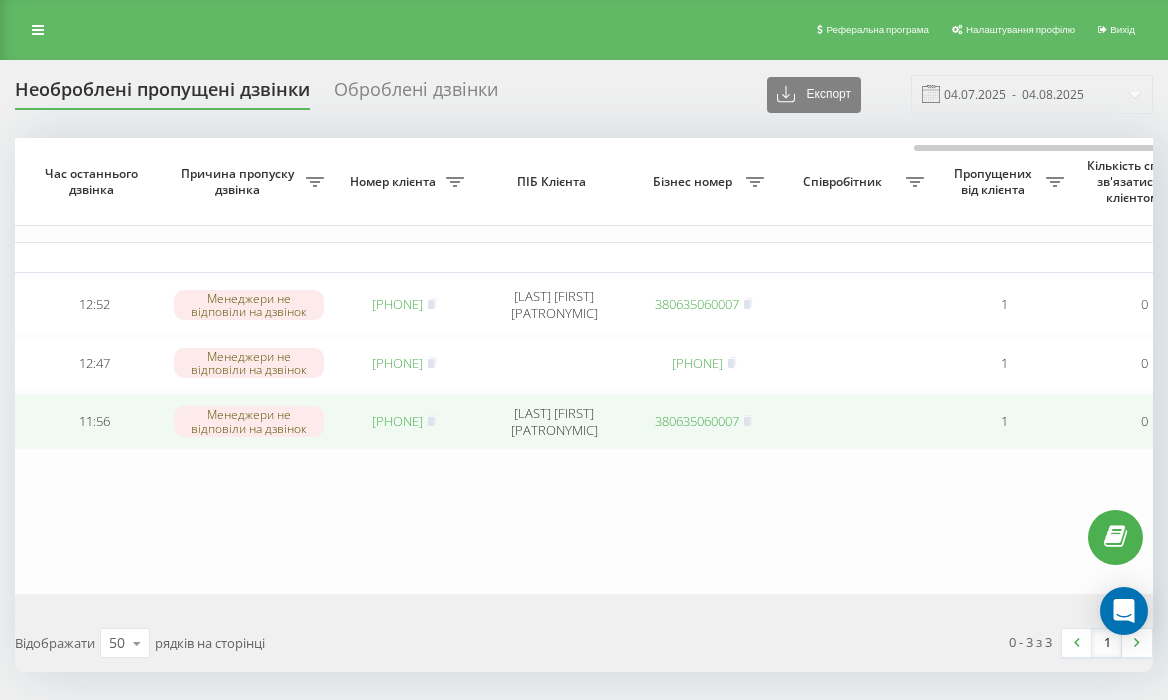 scroll, scrollTop: 0, scrollLeft: 862, axis: horizontal 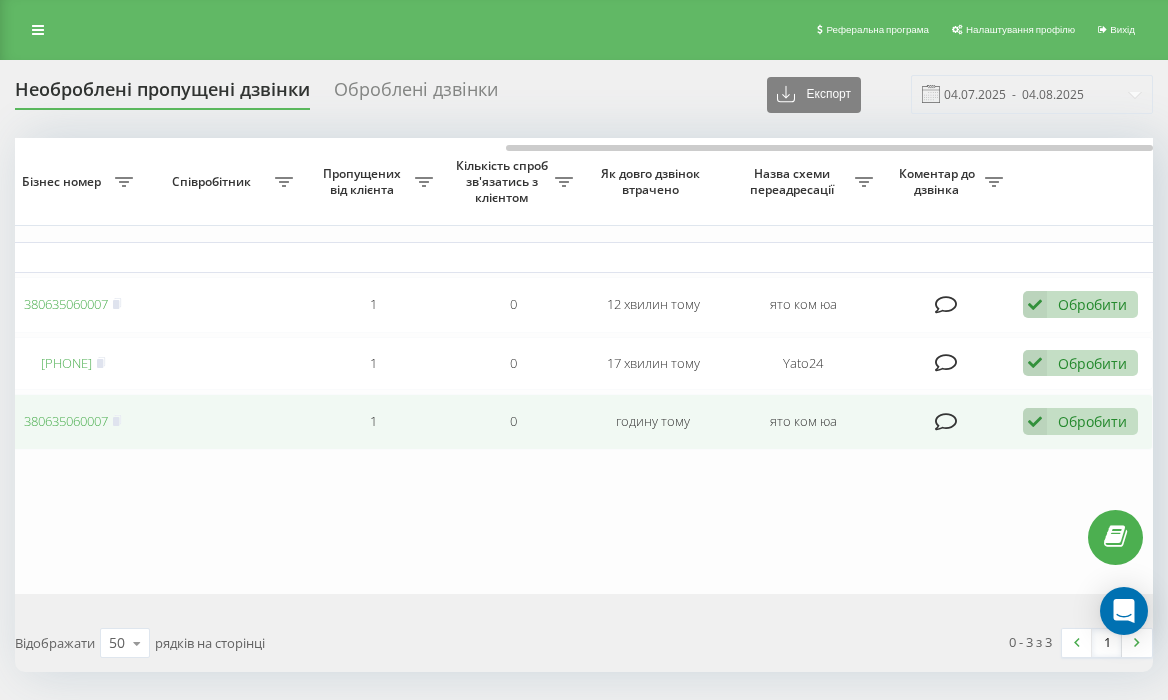 click on "Обробити" at bounding box center [1092, 421] 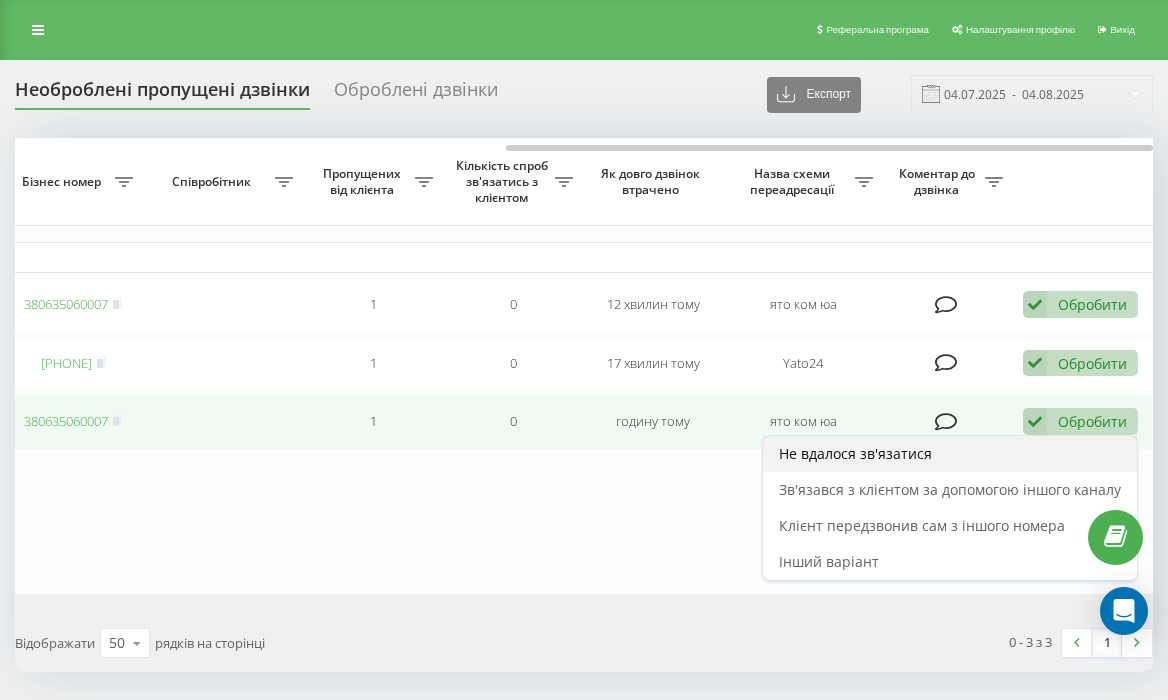 click on "Не вдалося зв'язатися" at bounding box center (950, 454) 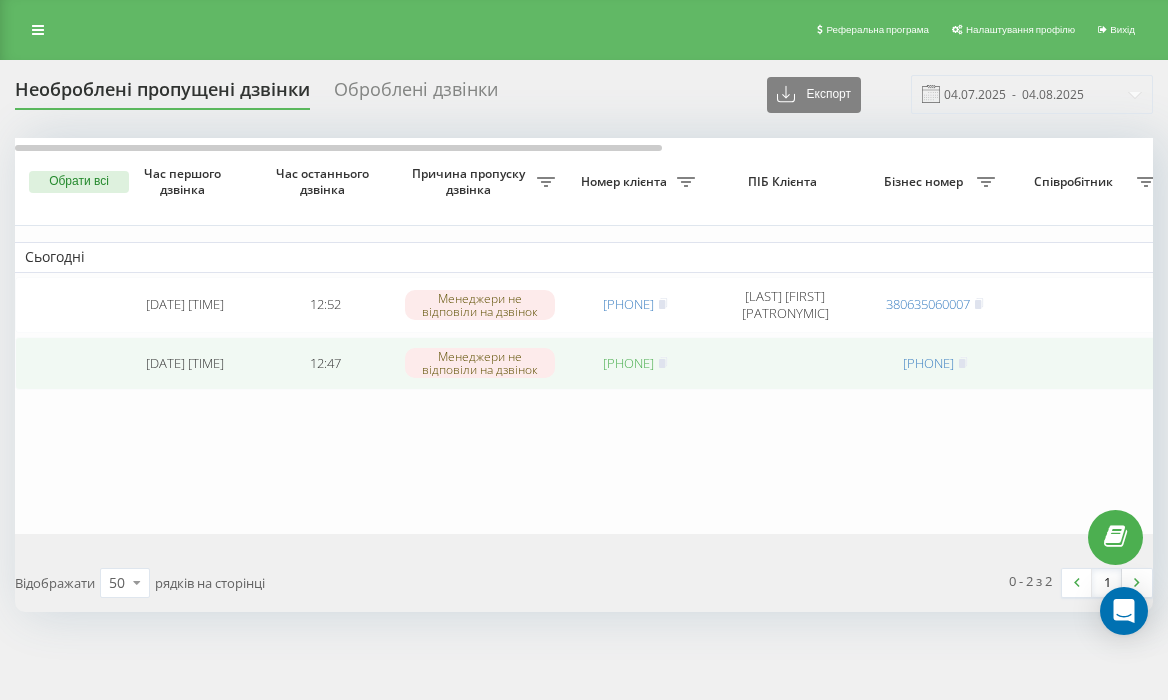 click on "380673423864" at bounding box center (628, 363) 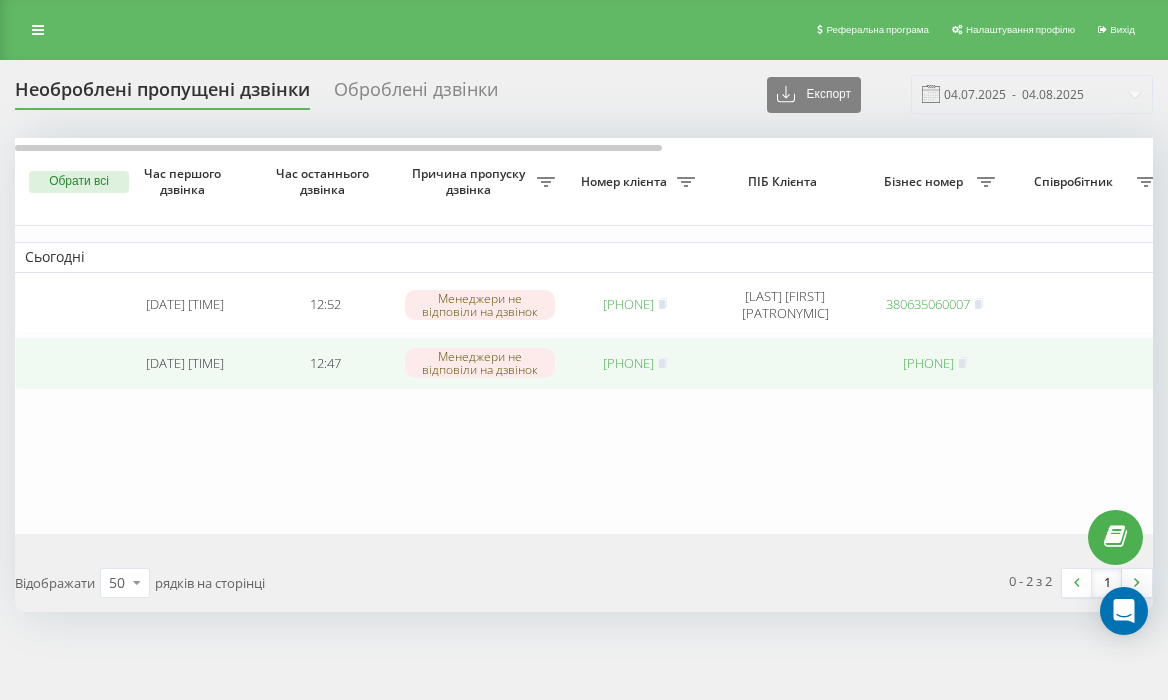 click on "380673423864" at bounding box center (628, 363) 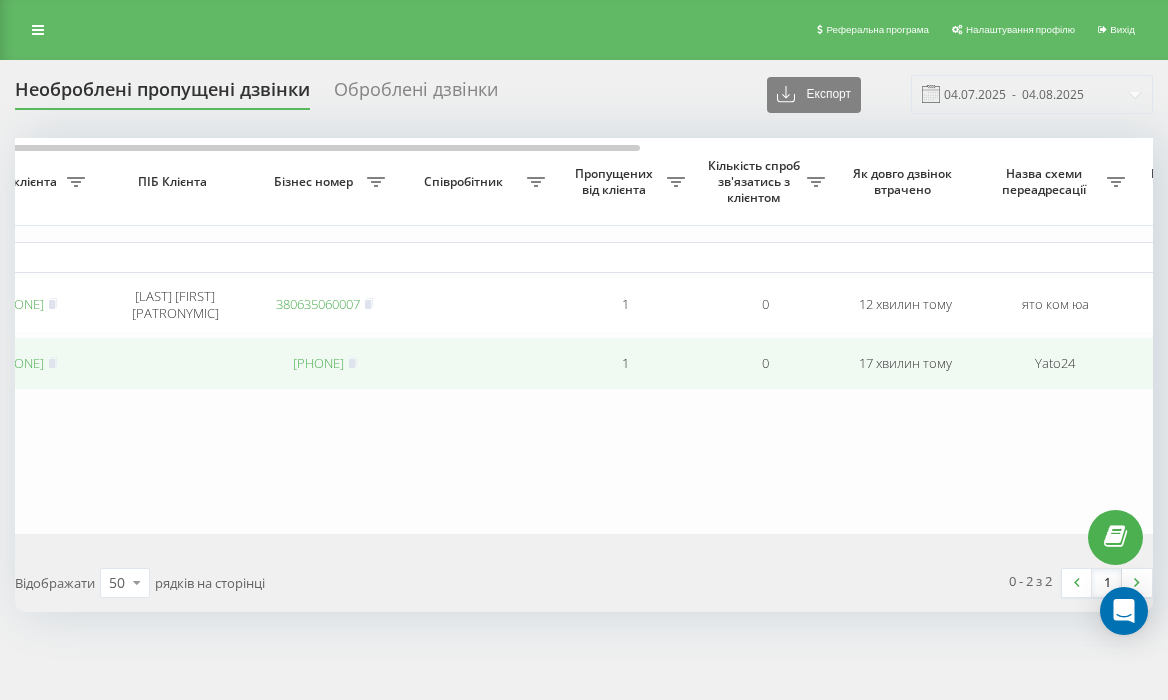 scroll, scrollTop: 0, scrollLeft: 0, axis: both 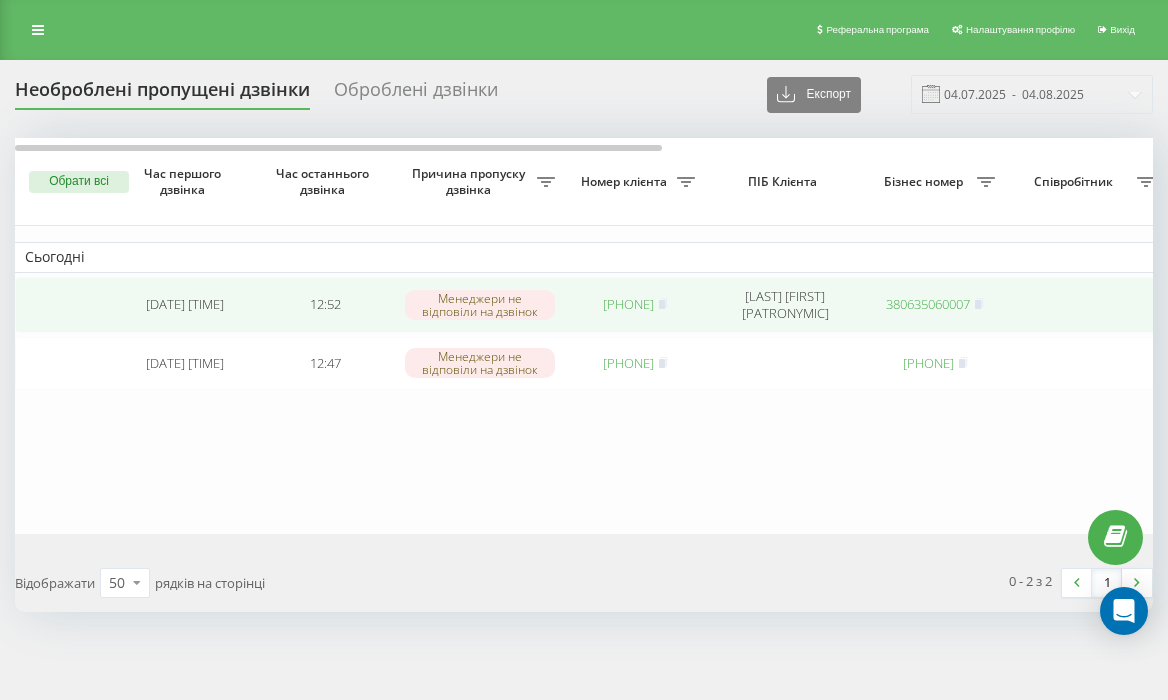 click on "[PHONE]" at bounding box center (628, 304) 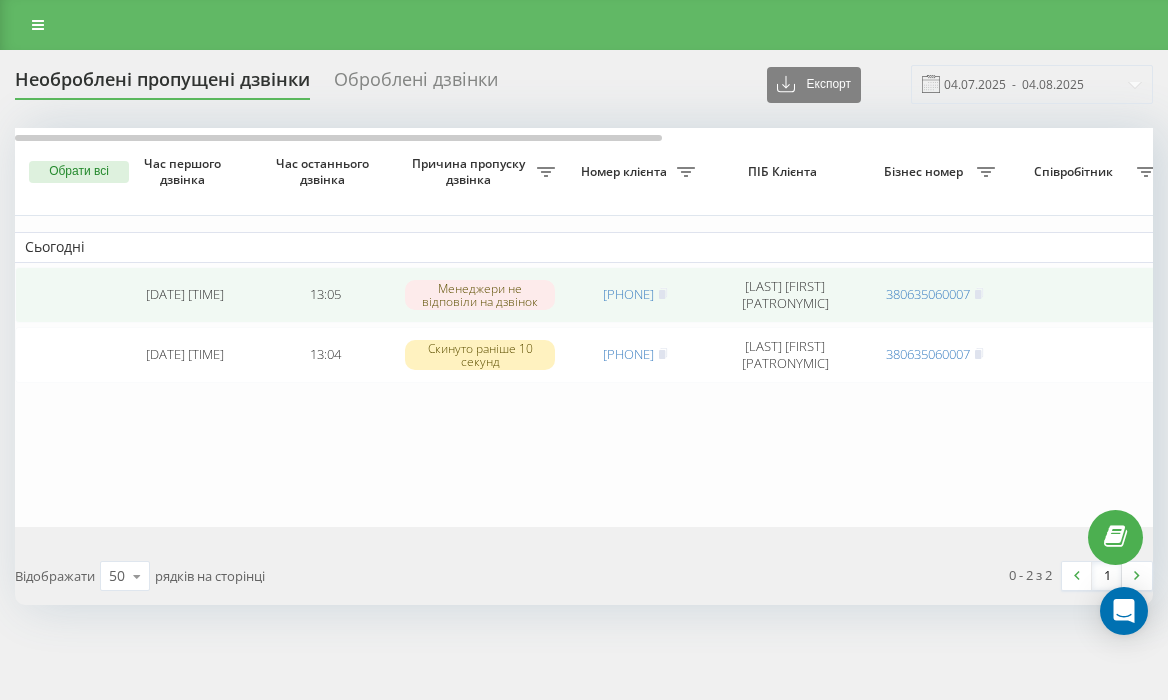 scroll, scrollTop: 0, scrollLeft: 0, axis: both 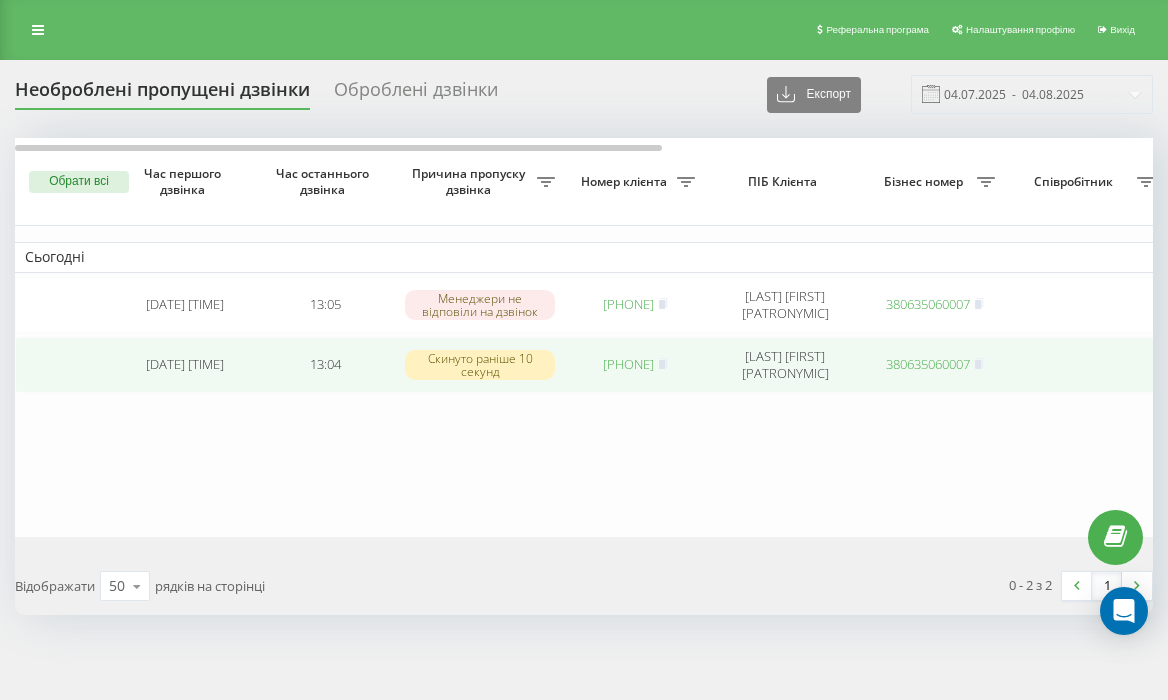 click on "Савлук Ігор Іванович" at bounding box center (785, 365) 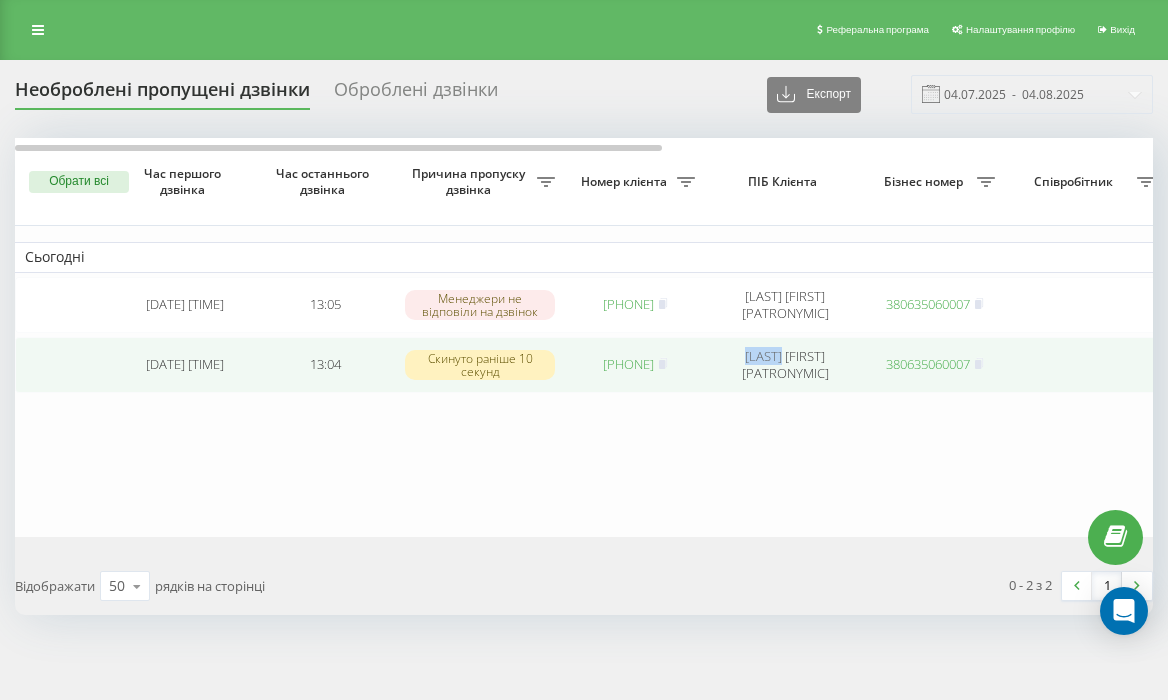 click on "Савлук Ігор Іванович" at bounding box center [785, 365] 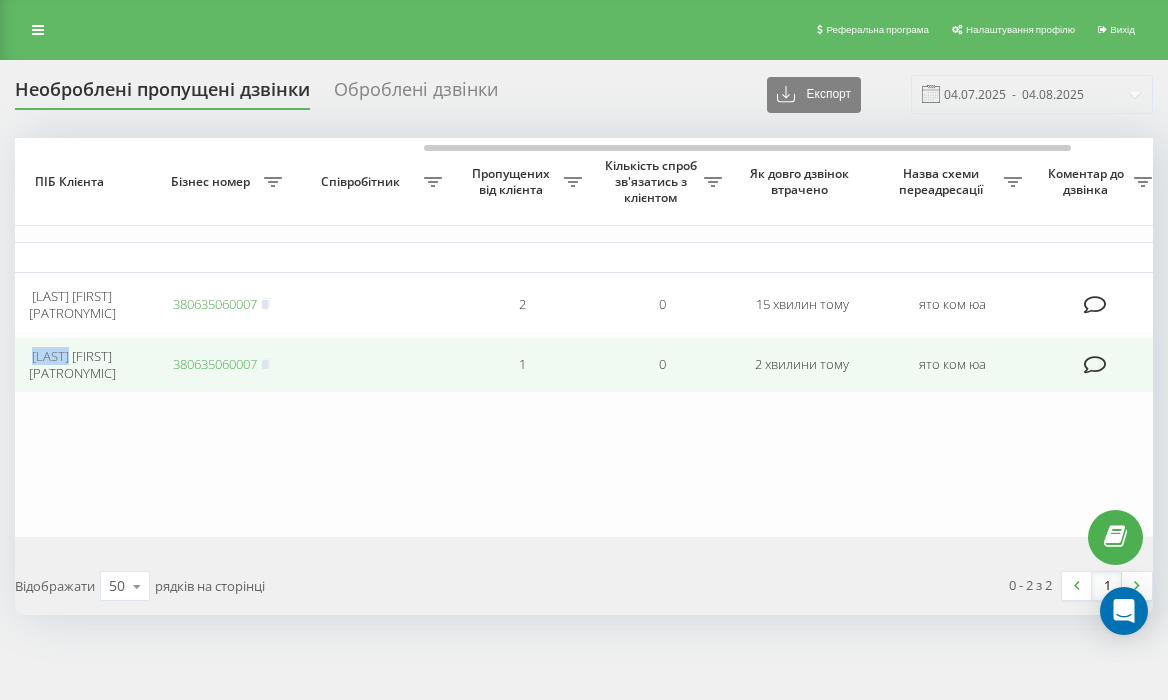 scroll, scrollTop: 0, scrollLeft: 862, axis: horizontal 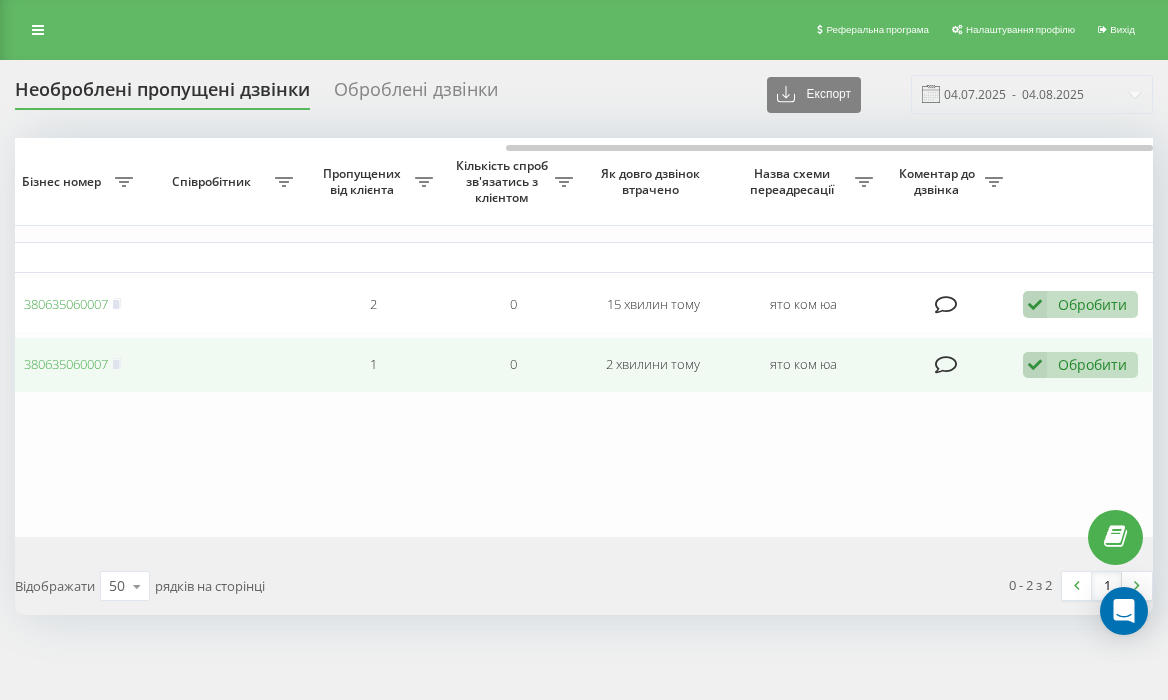 click on "Обробити" at bounding box center [1092, 364] 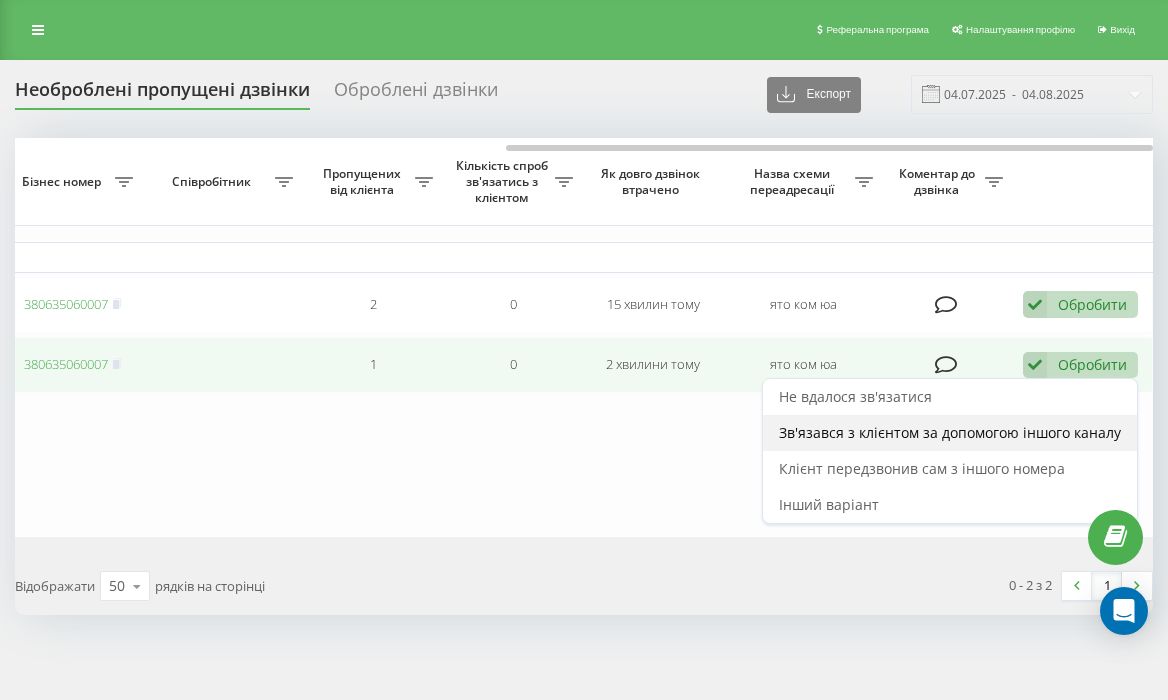 click on "Зв'язався з клієнтом за допомогою іншого каналу" at bounding box center [950, 432] 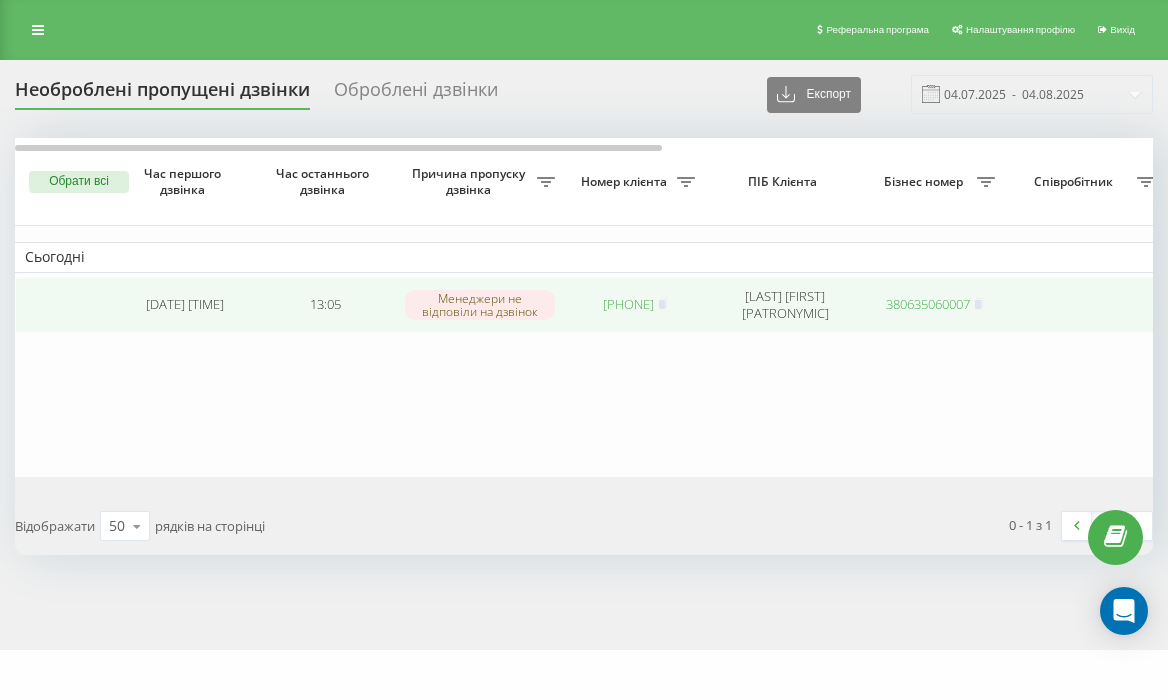 click on "380660621552" at bounding box center [628, 304] 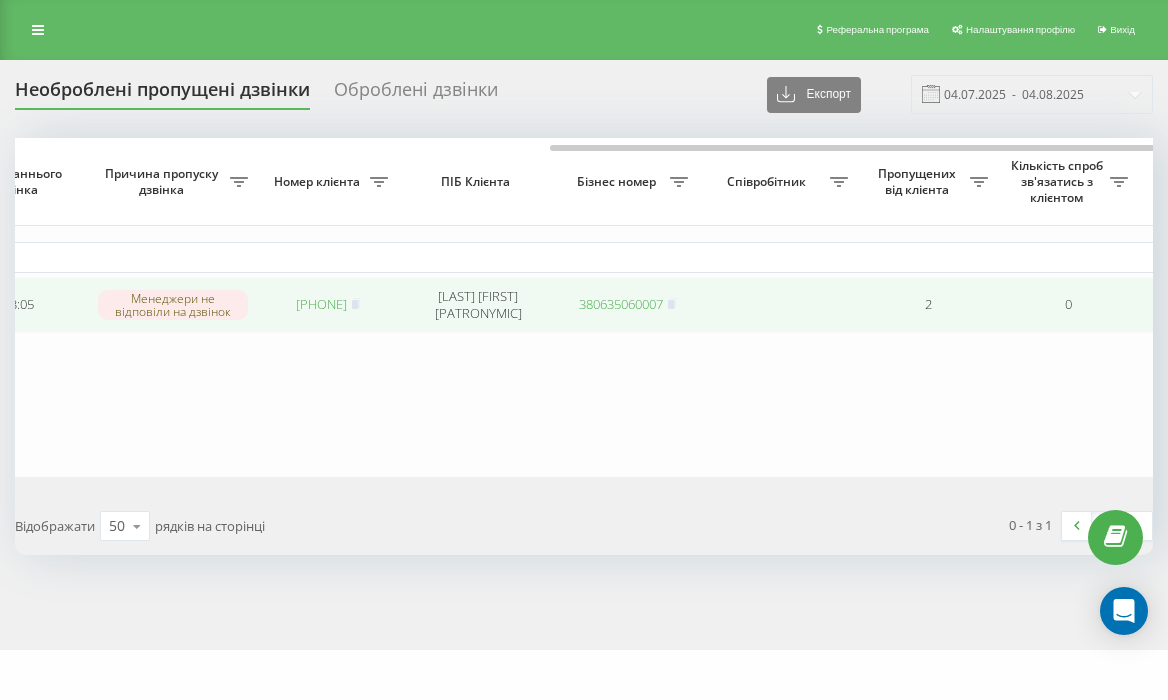 scroll, scrollTop: 0, scrollLeft: 862, axis: horizontal 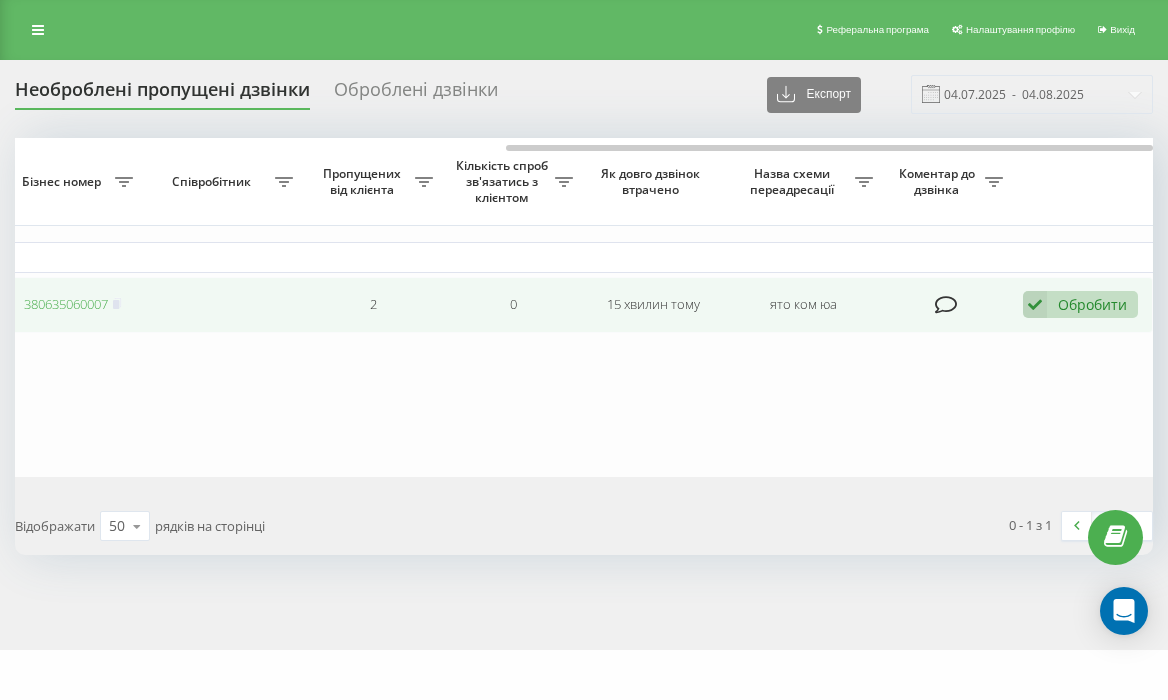 click on "Обробити" at bounding box center (1092, 304) 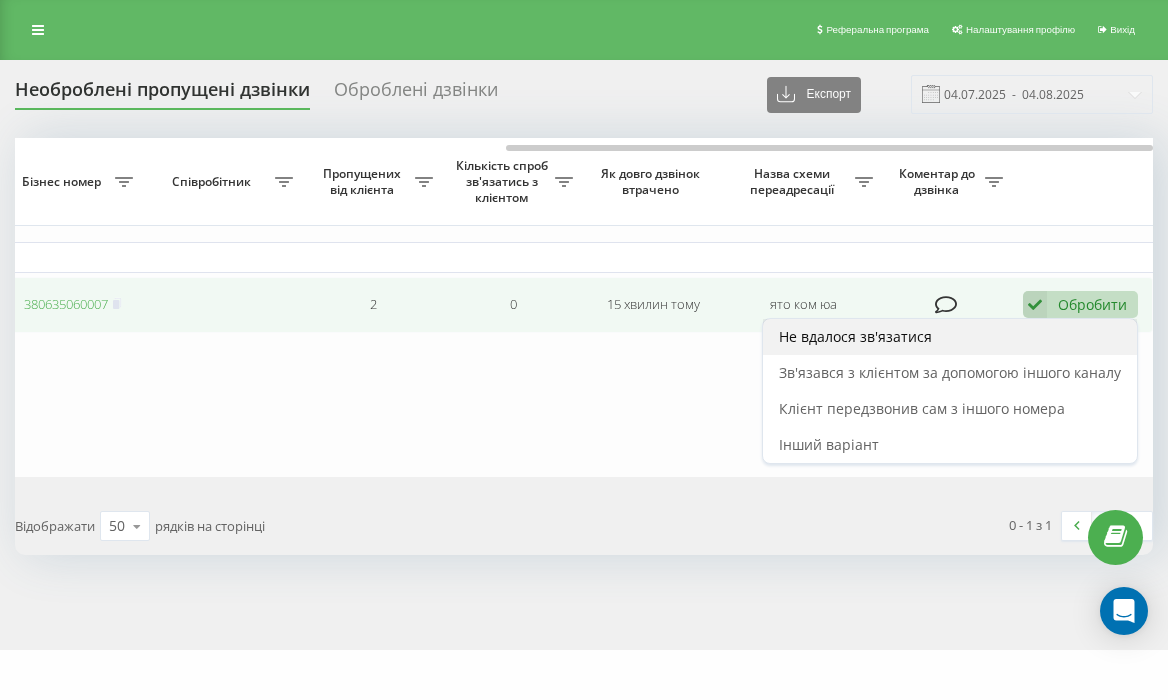 click on "Не вдалося зв'язатися" at bounding box center (950, 337) 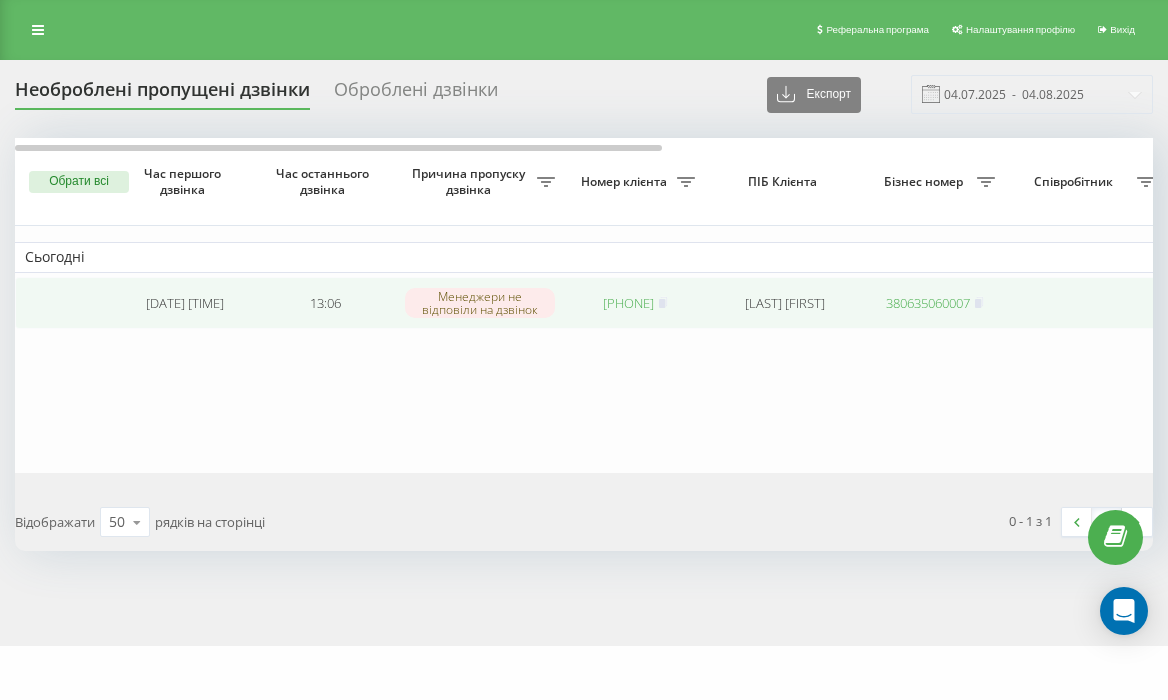 click on "380930266509" at bounding box center (628, 303) 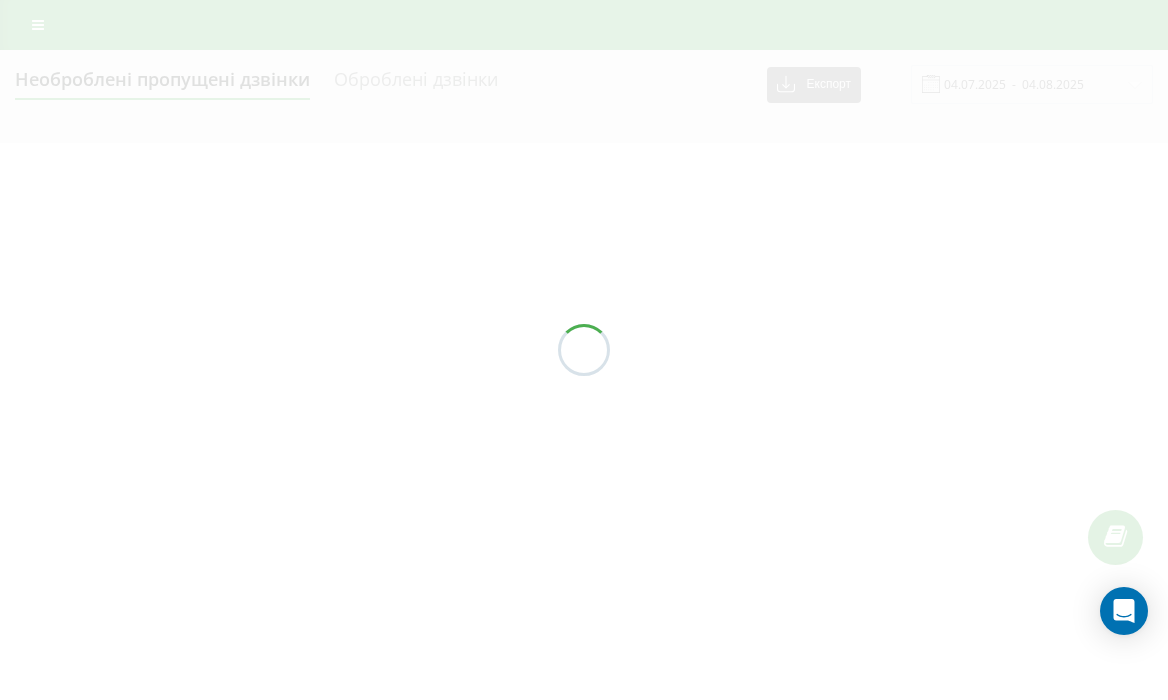 scroll, scrollTop: 0, scrollLeft: 0, axis: both 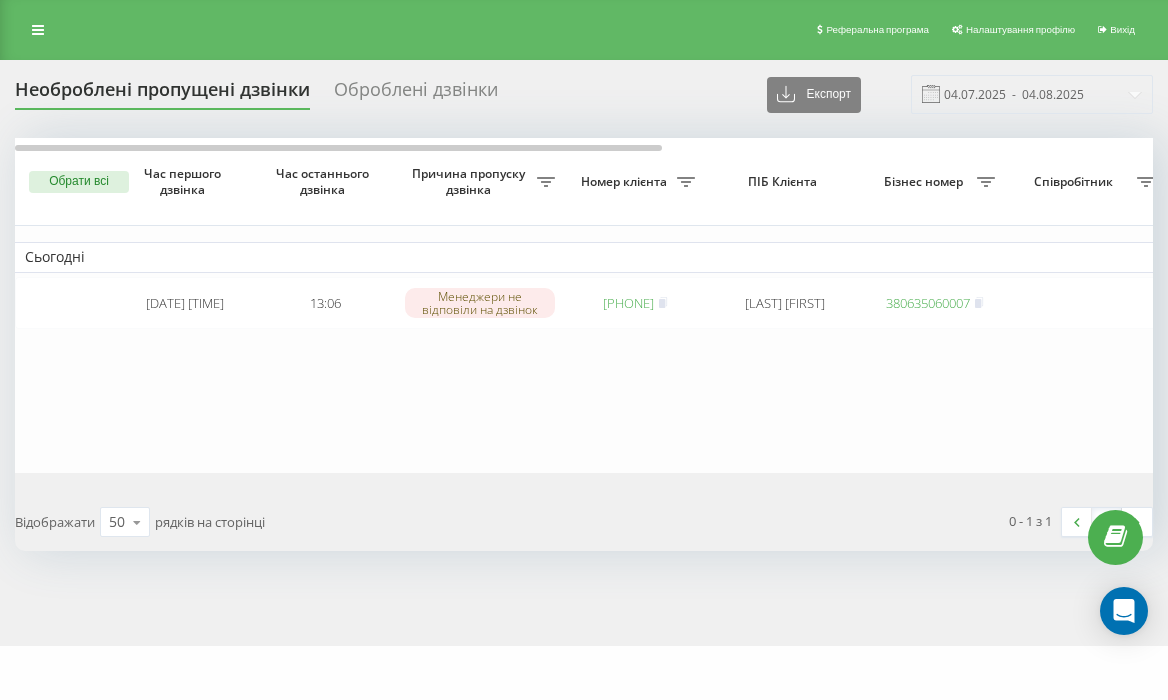 click on "Сьогодні 2025-08-04 13:06:23 13:06 Менеджери не відповіли на дзвінок 380930266509 Ключев Эдуард 380635060007 1 0 2 хвилини тому ято ком юа Обробити Не вдалося зв'язатися Зв'язався з клієнтом за допомогою іншого каналу Клієнт передзвонив сам з іншого номера Інший варіант" at bounding box center [1015, 305] 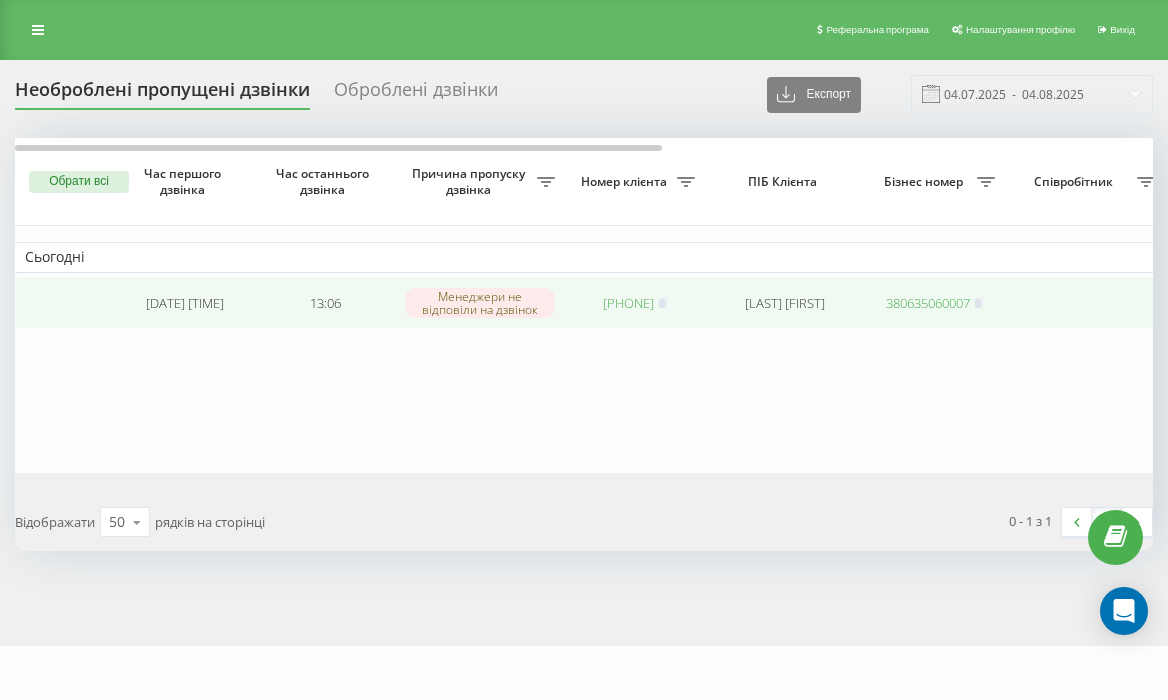click on "380930266509" at bounding box center (628, 303) 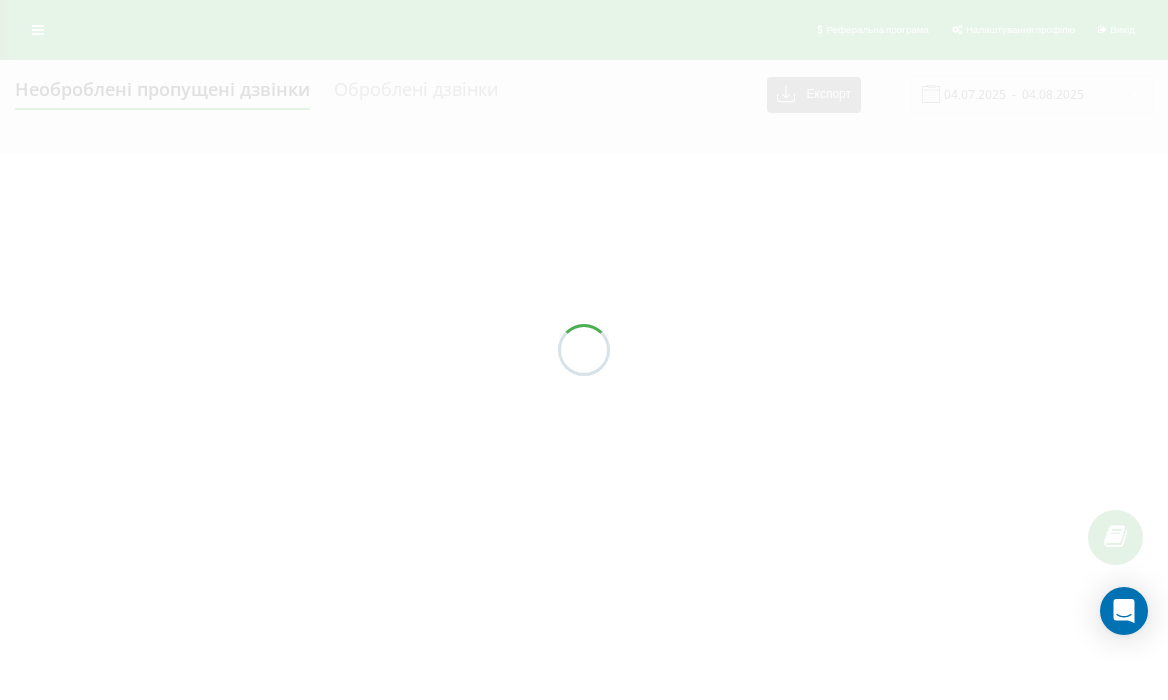 scroll, scrollTop: 0, scrollLeft: 0, axis: both 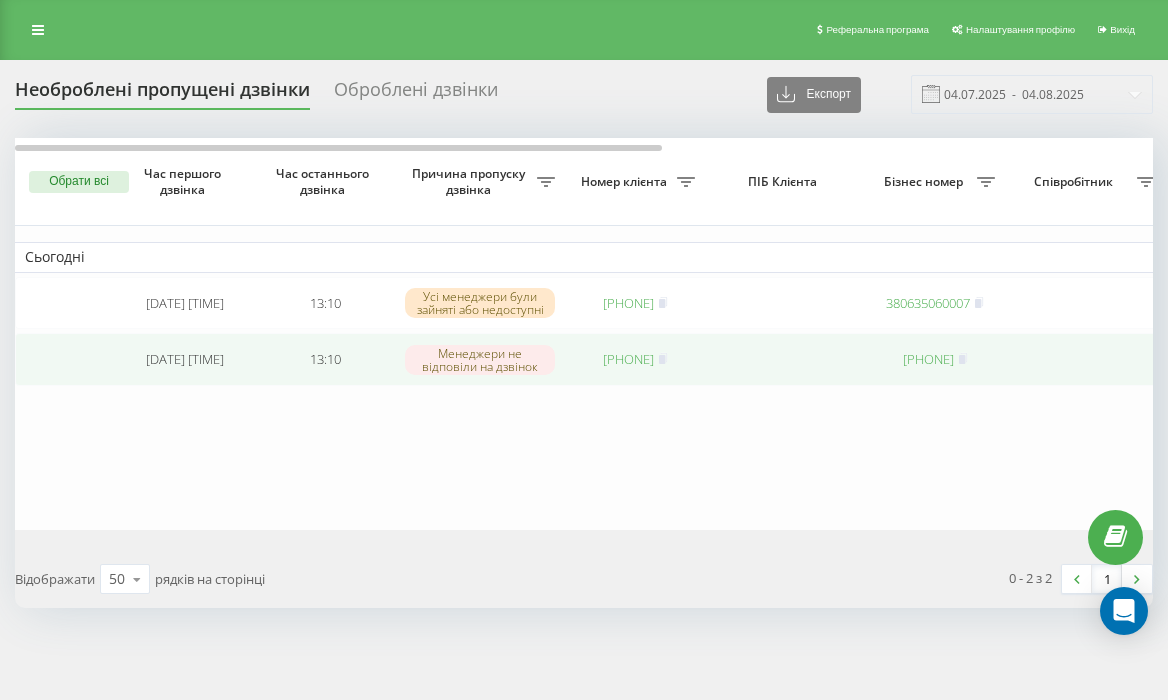 click on "380503944481" at bounding box center (628, 359) 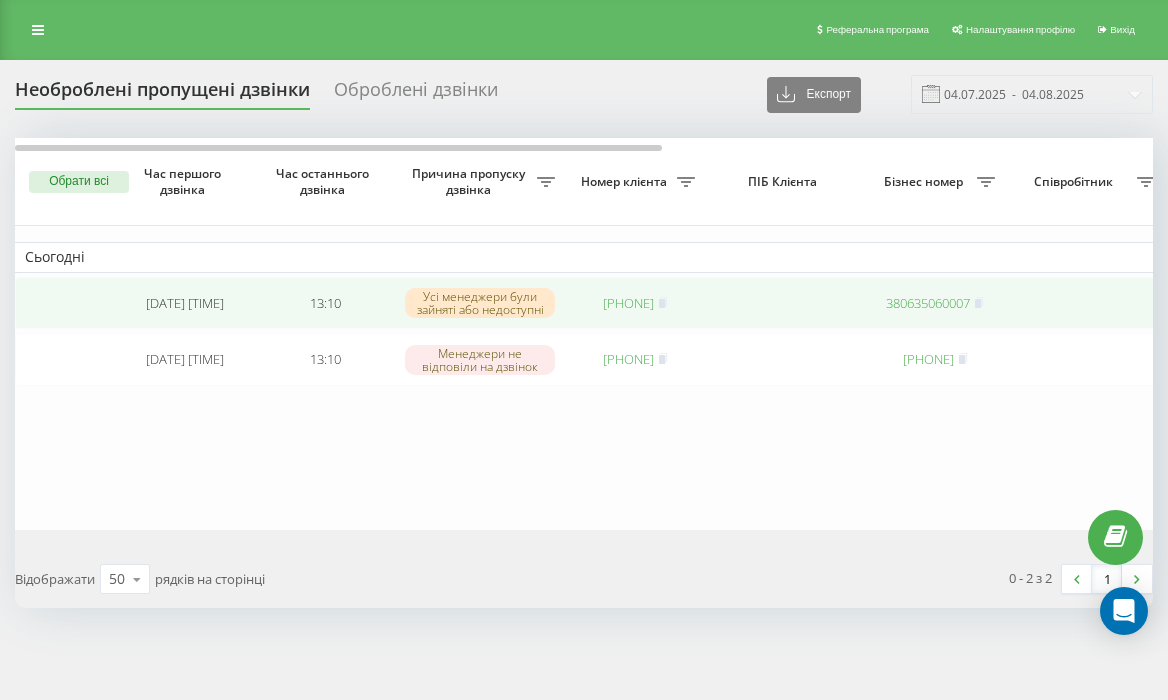 click on "380680029039" at bounding box center [628, 303] 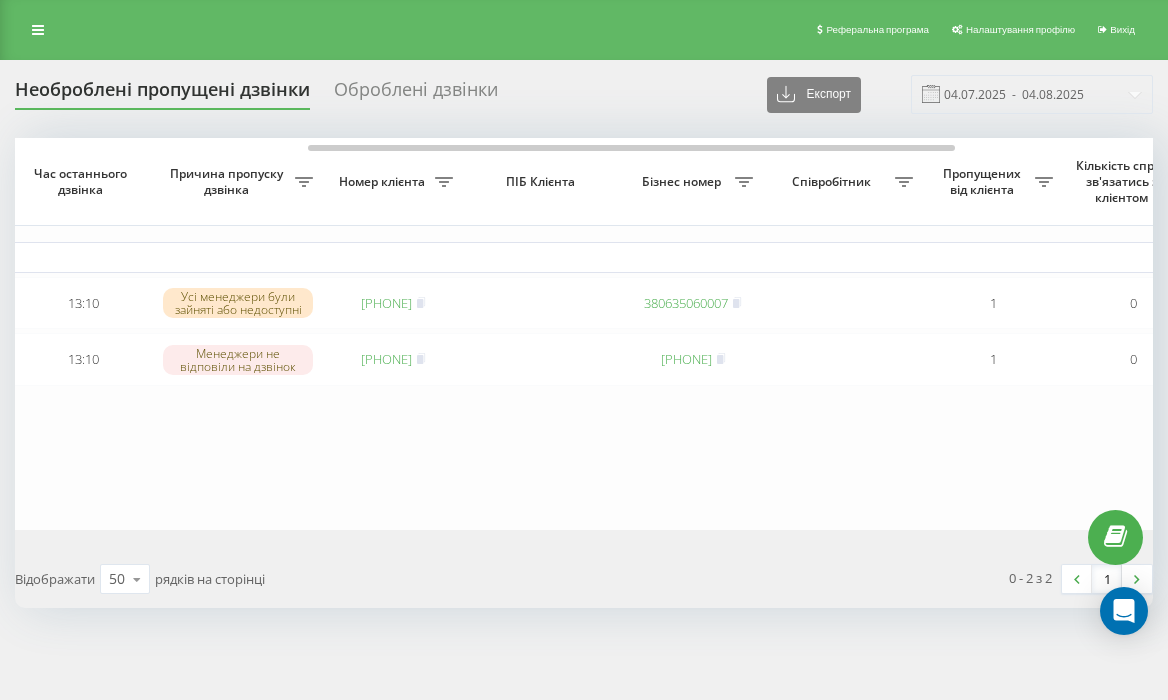 scroll, scrollTop: 0, scrollLeft: 862, axis: horizontal 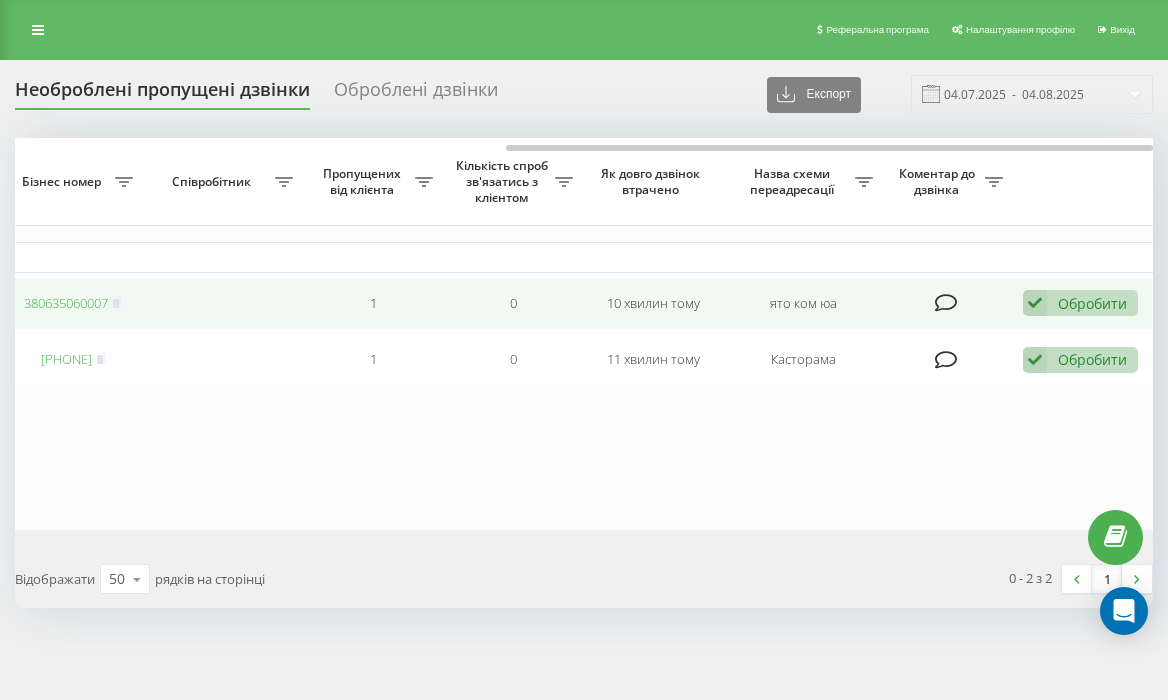 click on "Обробити" at bounding box center [1092, 303] 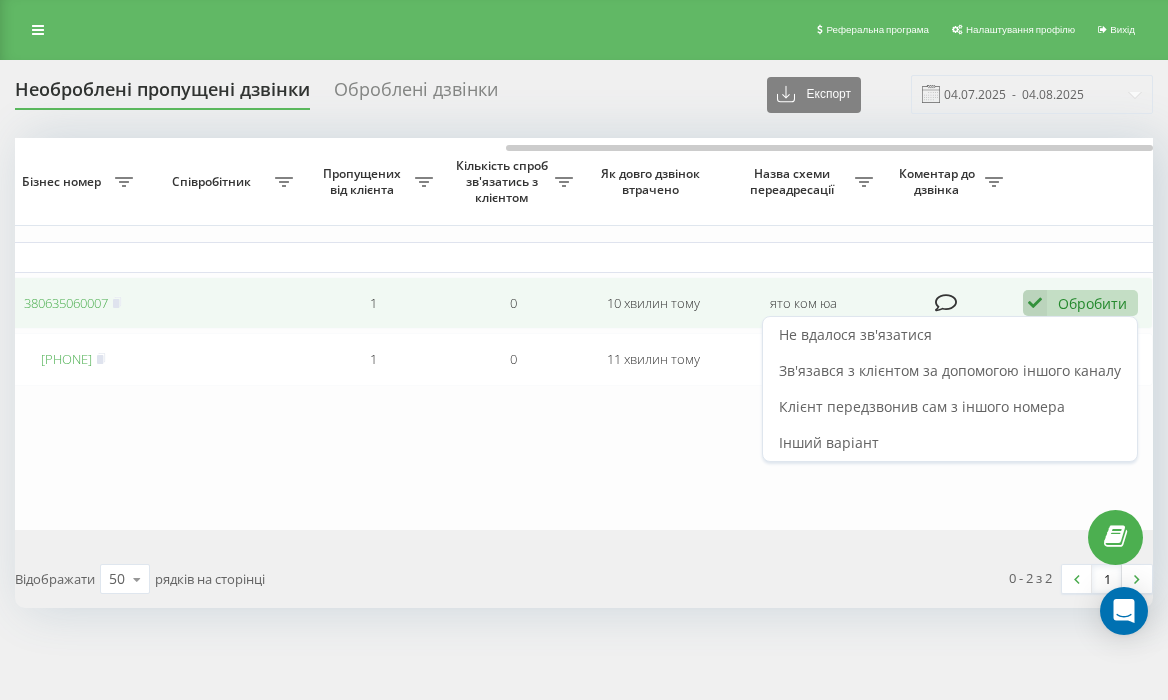 click on "Обробити" at bounding box center [1092, 303] 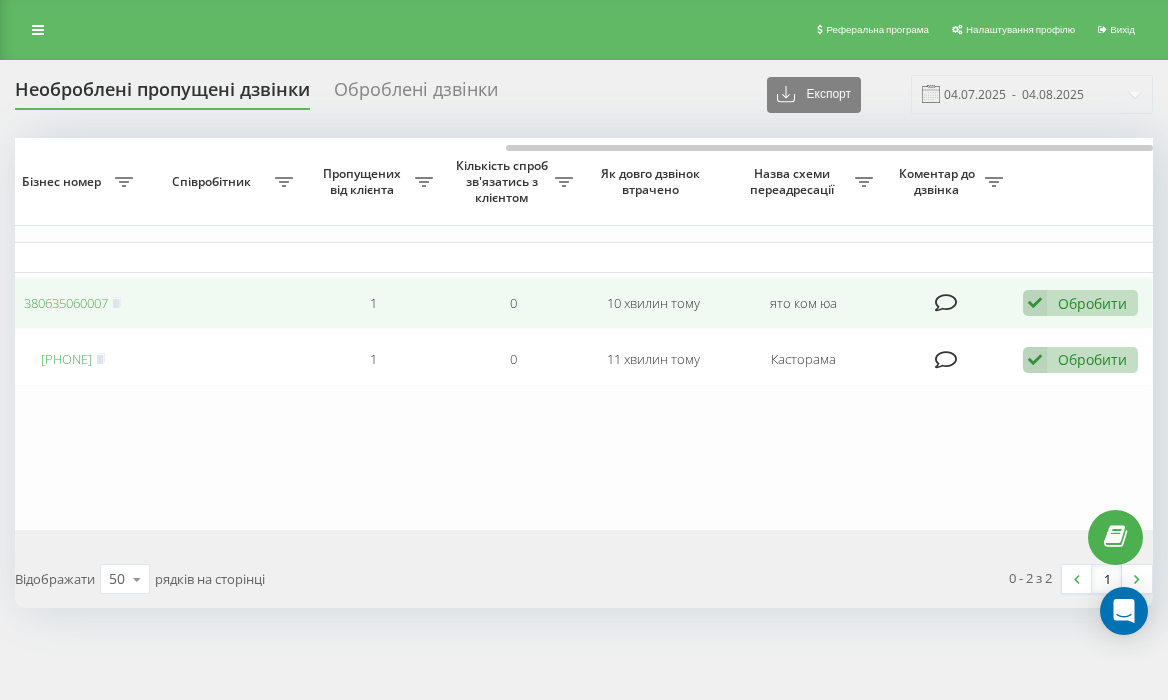 click on "Обробити" at bounding box center [1092, 303] 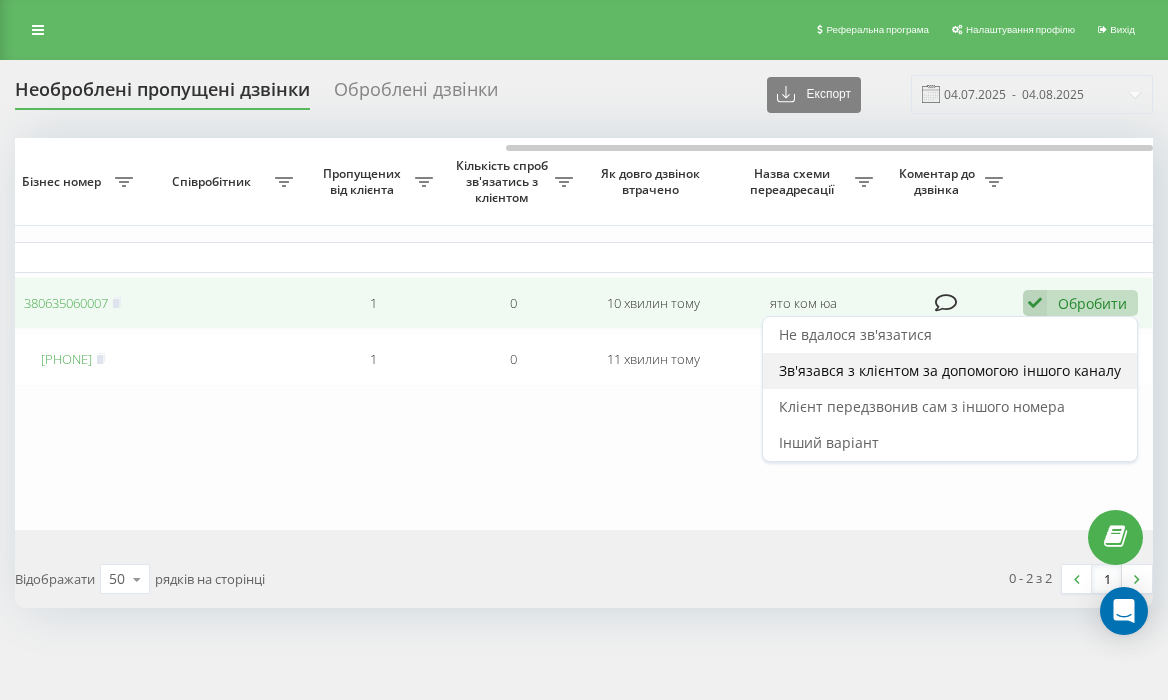 click on "Зв'язався з клієнтом за допомогою іншого каналу" at bounding box center (950, 371) 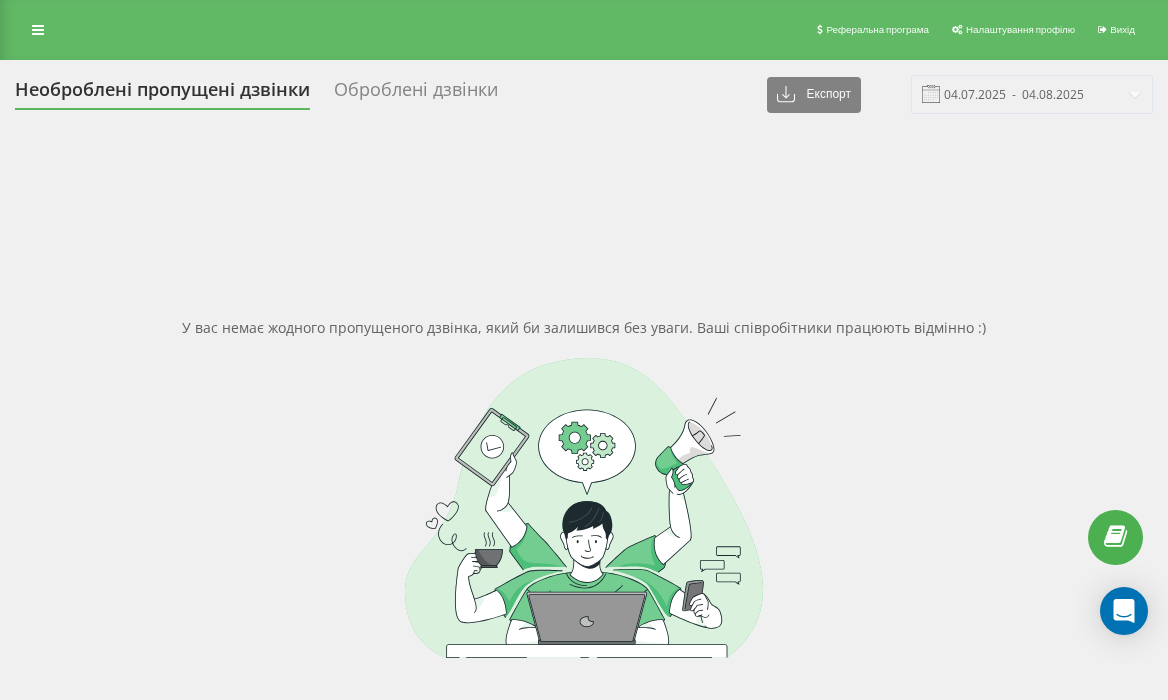 scroll, scrollTop: 0, scrollLeft: 0, axis: both 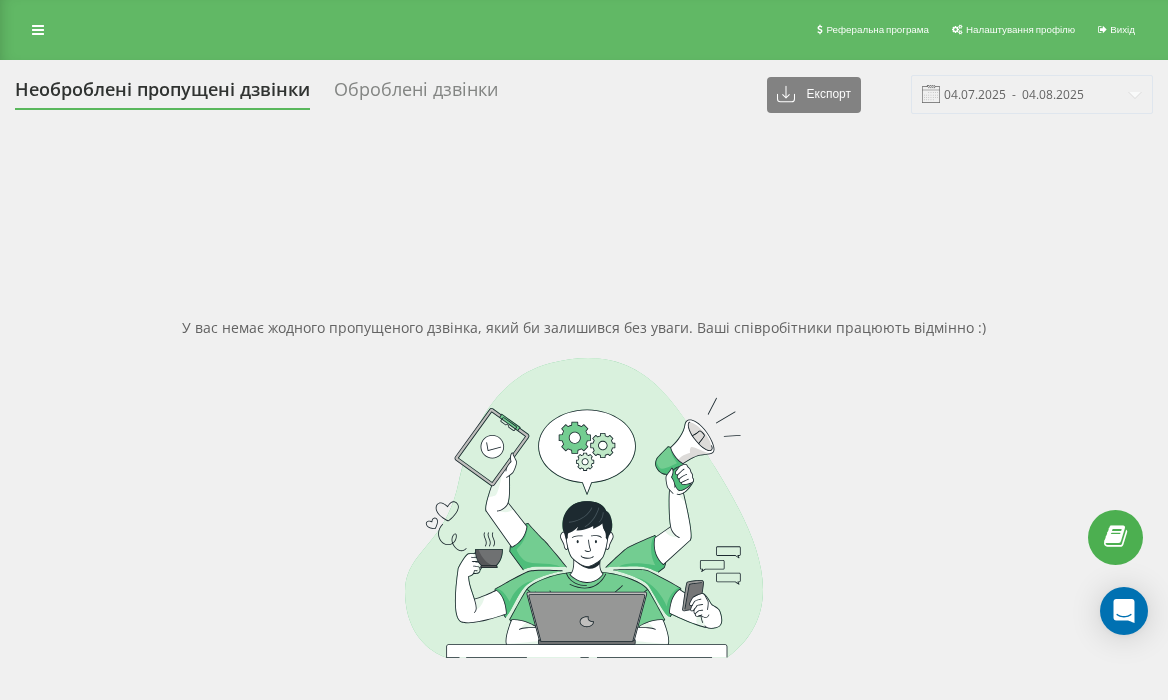 click on "Оброблені дзвінки" at bounding box center (416, 94) 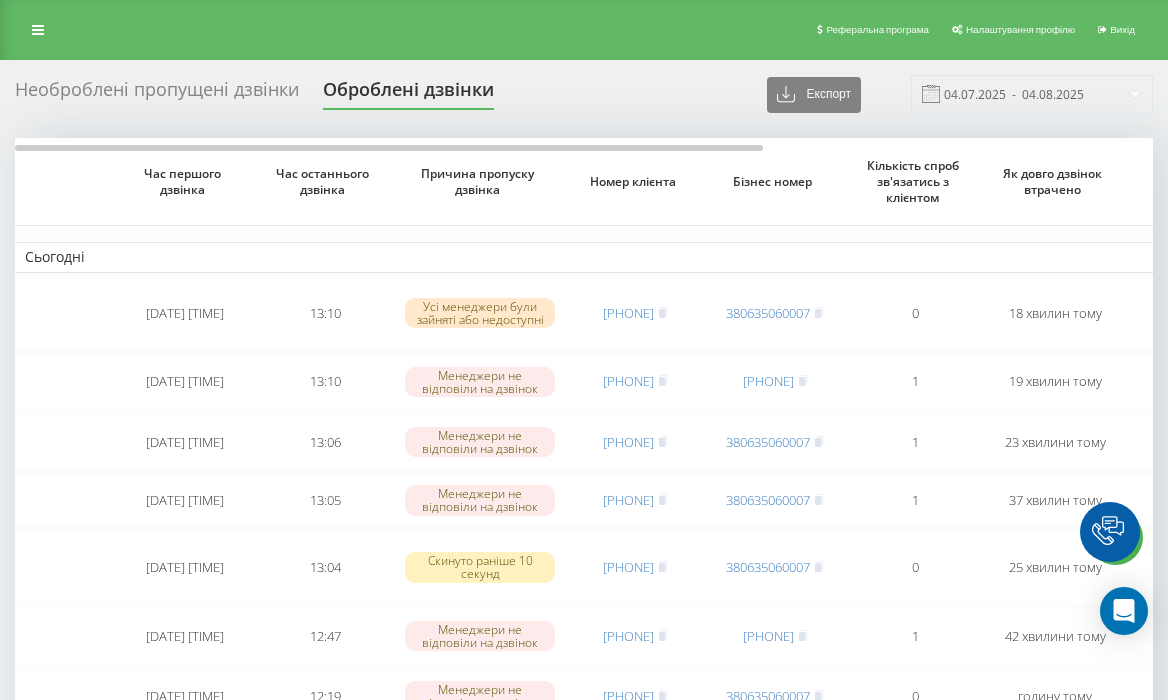 scroll, scrollTop: 0, scrollLeft: 0, axis: both 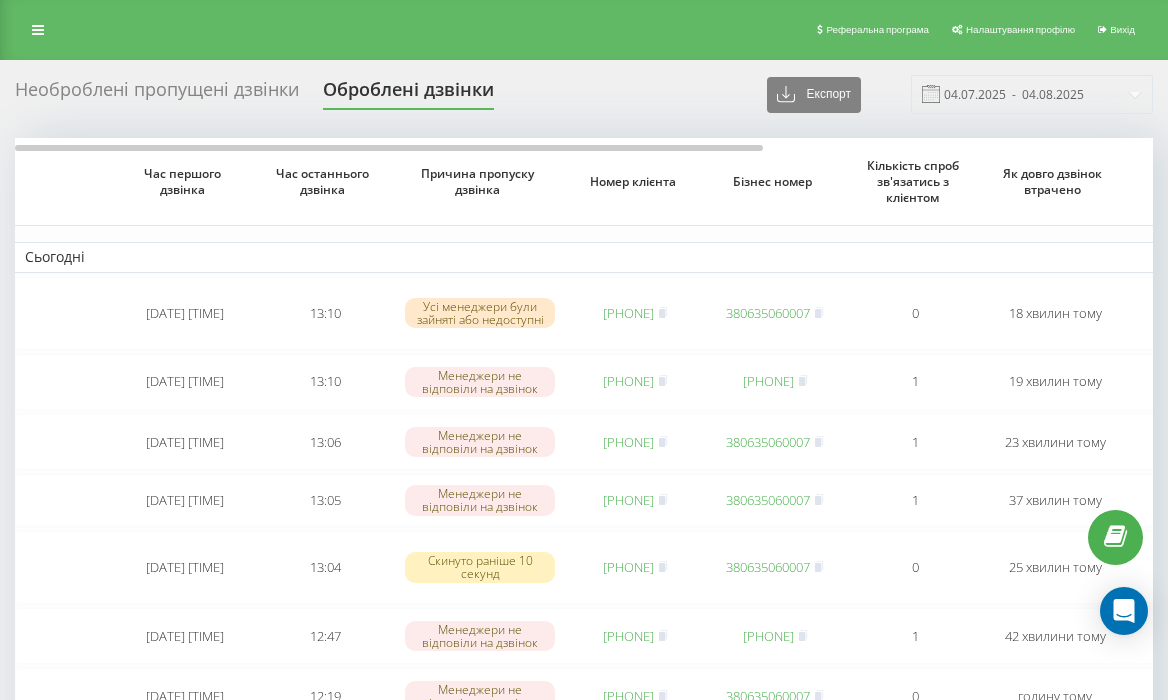 click on "Необроблені пропущені дзвінки" at bounding box center (157, 94) 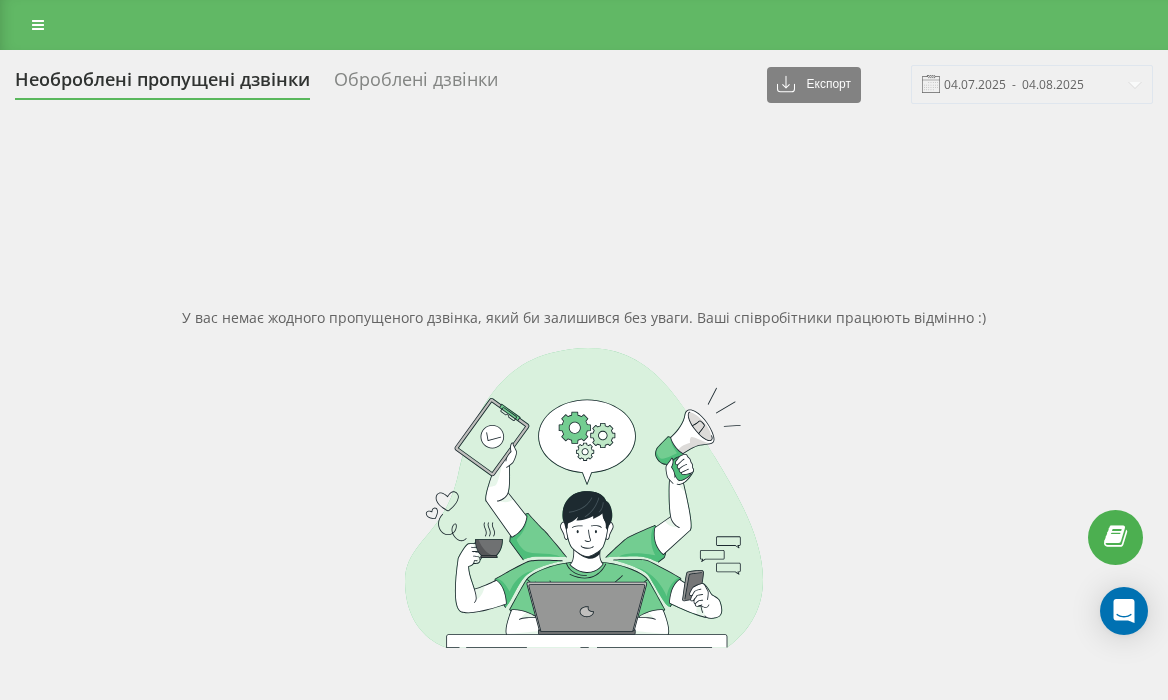 scroll, scrollTop: 0, scrollLeft: 0, axis: both 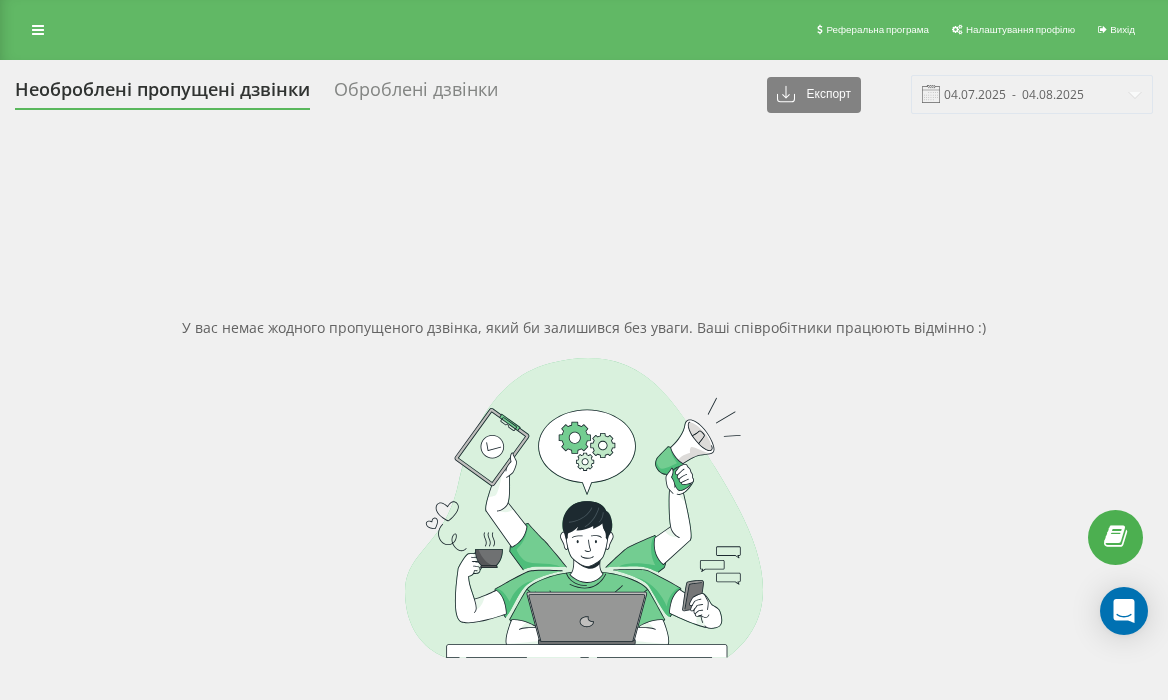click on "У вас немає жодного пропущеного дзвінка, який би залишився без уваги. Ваші співробітники працюють відмінно :)" at bounding box center [584, 488] 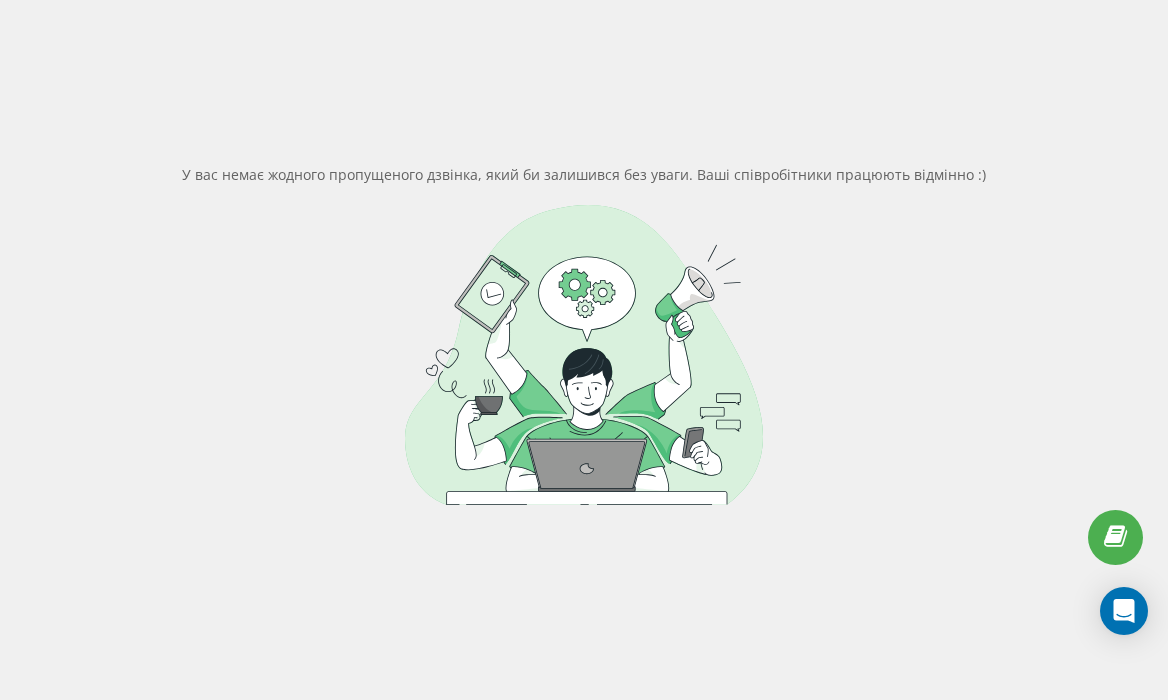 scroll, scrollTop: 0, scrollLeft: 0, axis: both 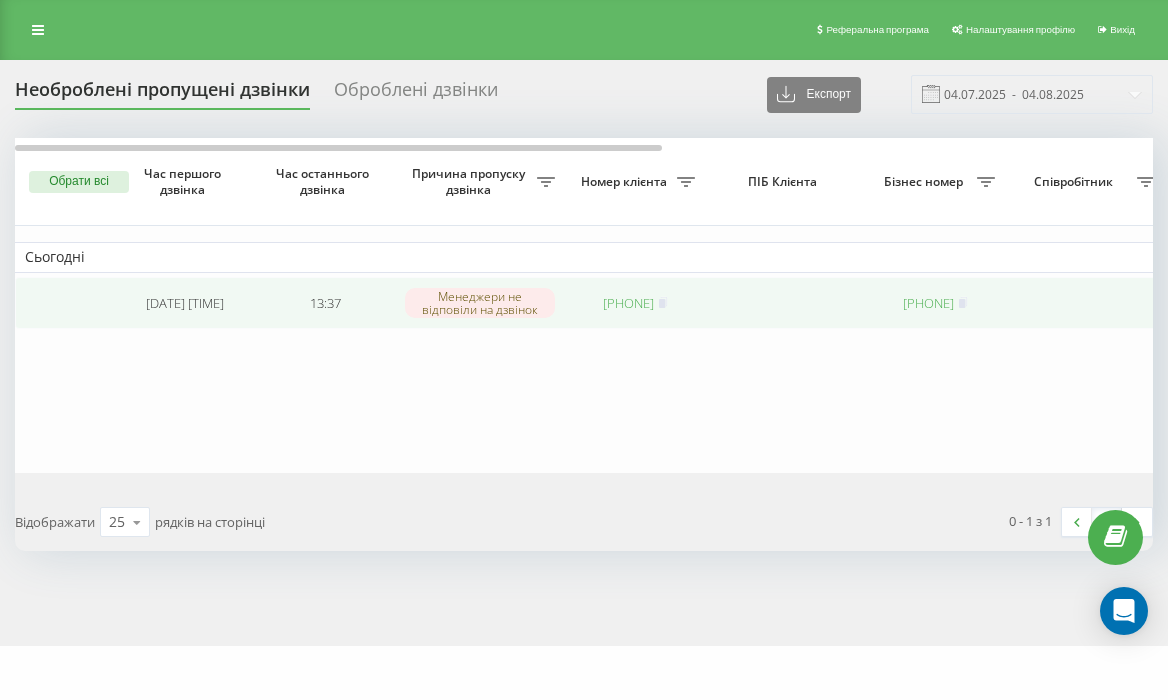 click on "380503230366" at bounding box center [628, 303] 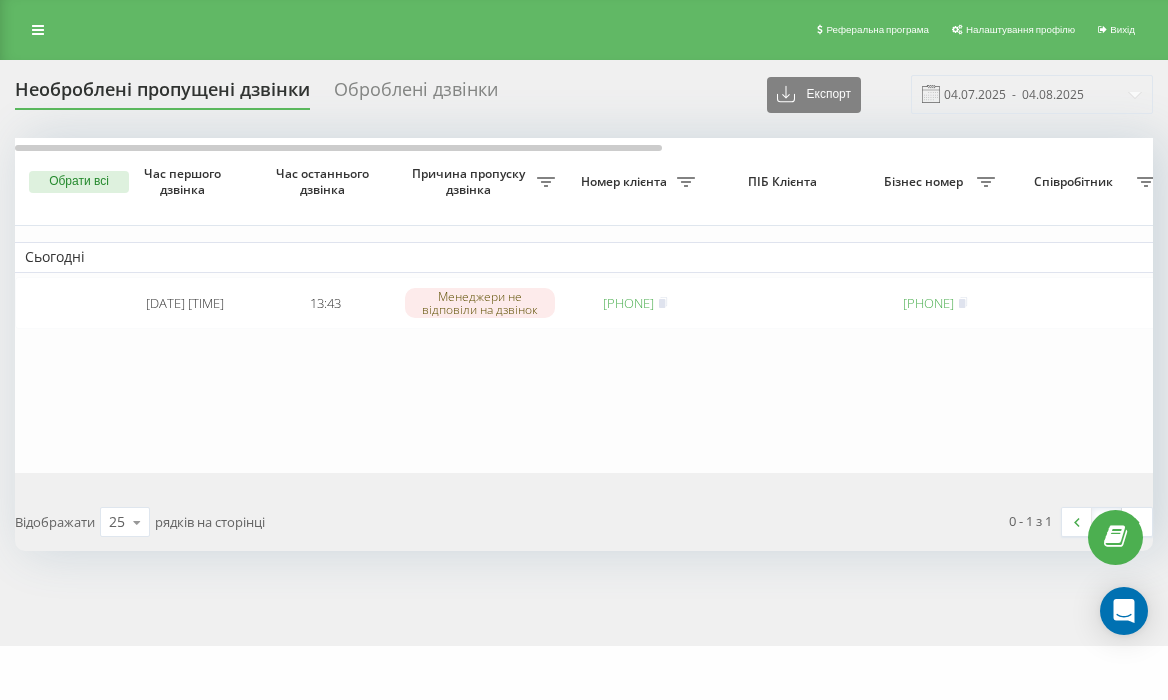 scroll, scrollTop: 0, scrollLeft: 0, axis: both 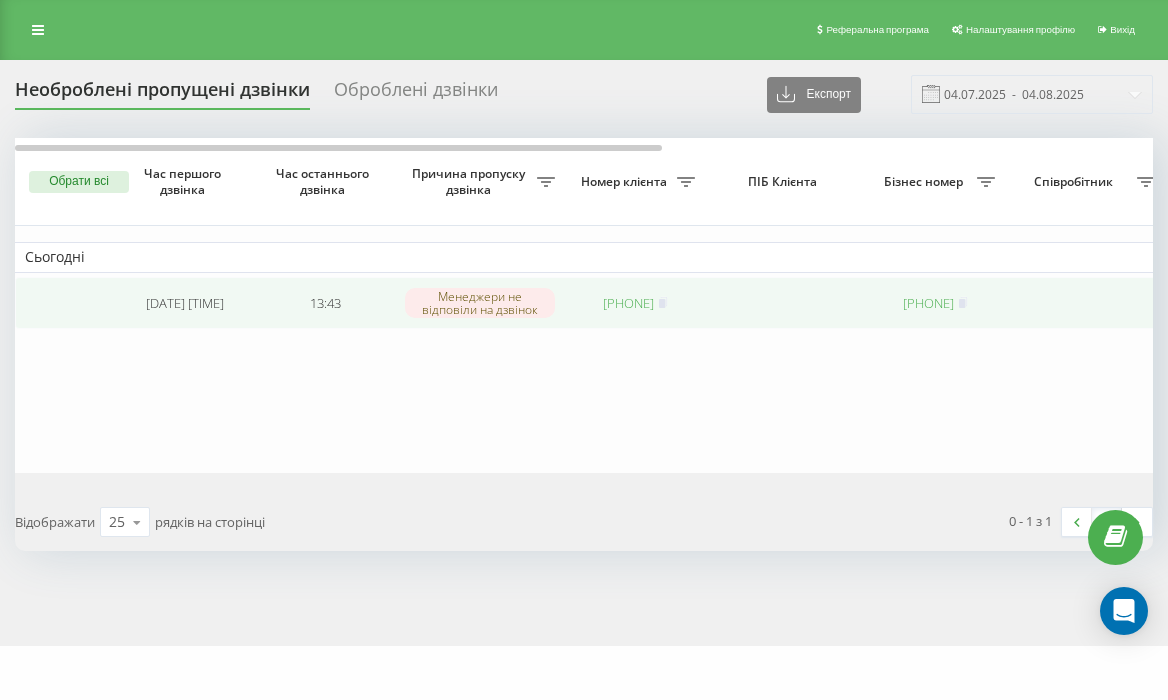 click on "380503560396" at bounding box center [628, 303] 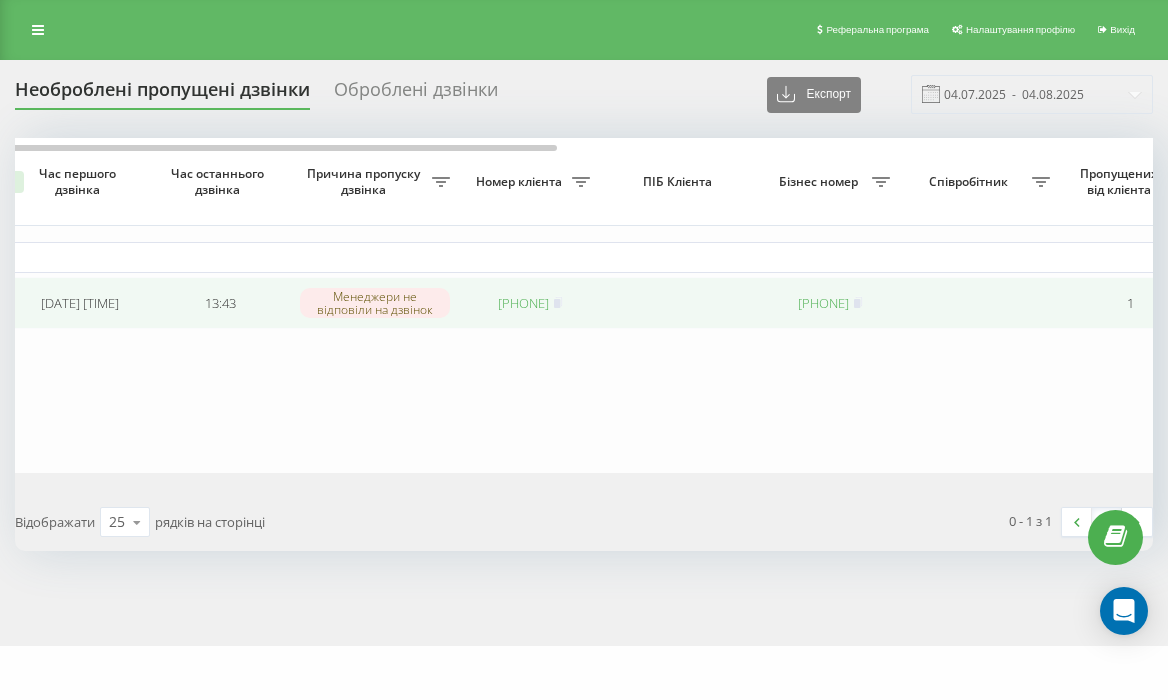 scroll, scrollTop: 0, scrollLeft: 0, axis: both 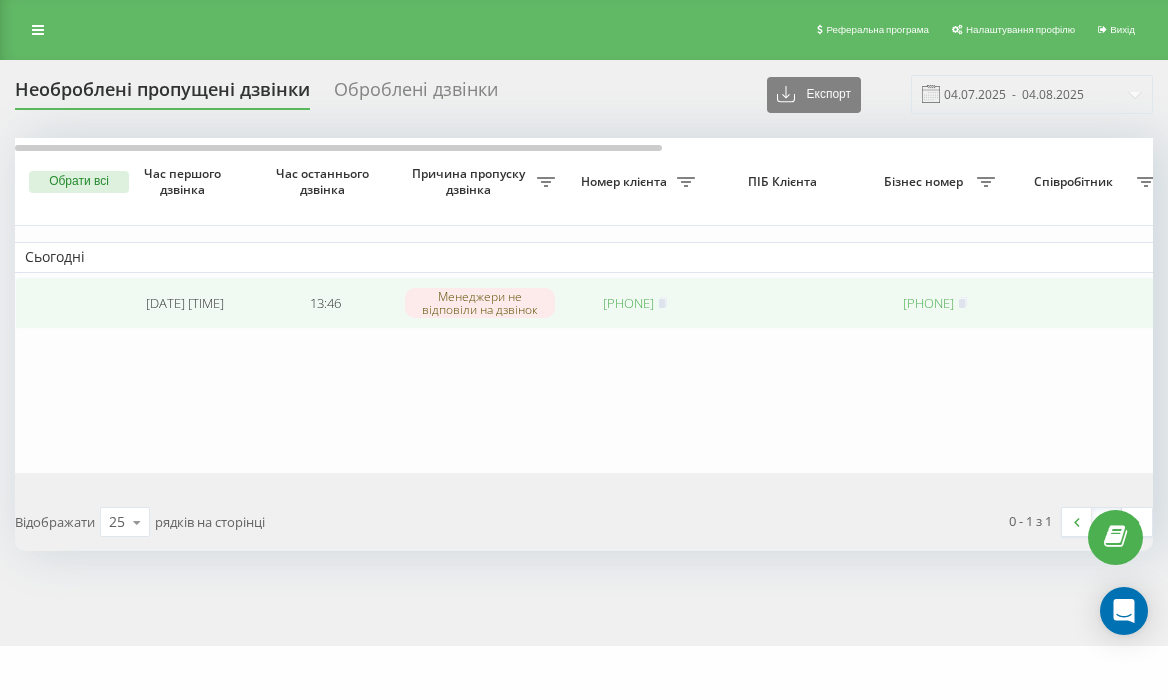 click on "380671194254" at bounding box center [628, 303] 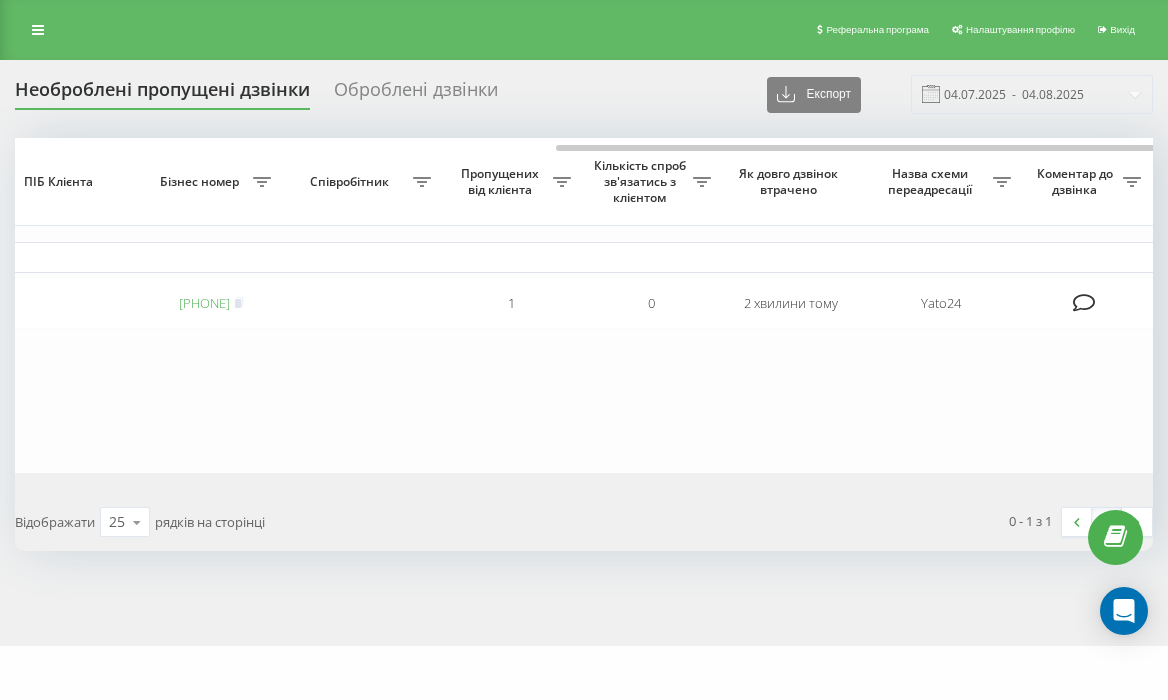 scroll, scrollTop: 0, scrollLeft: 862, axis: horizontal 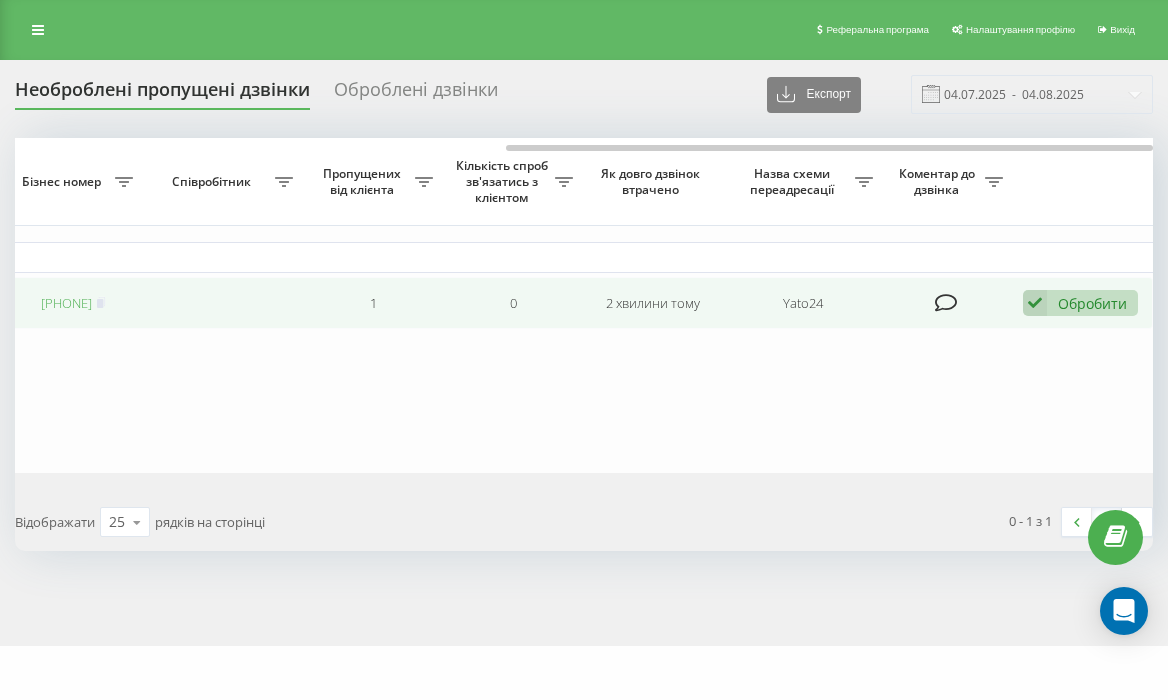 click on "Обробити" at bounding box center (1092, 303) 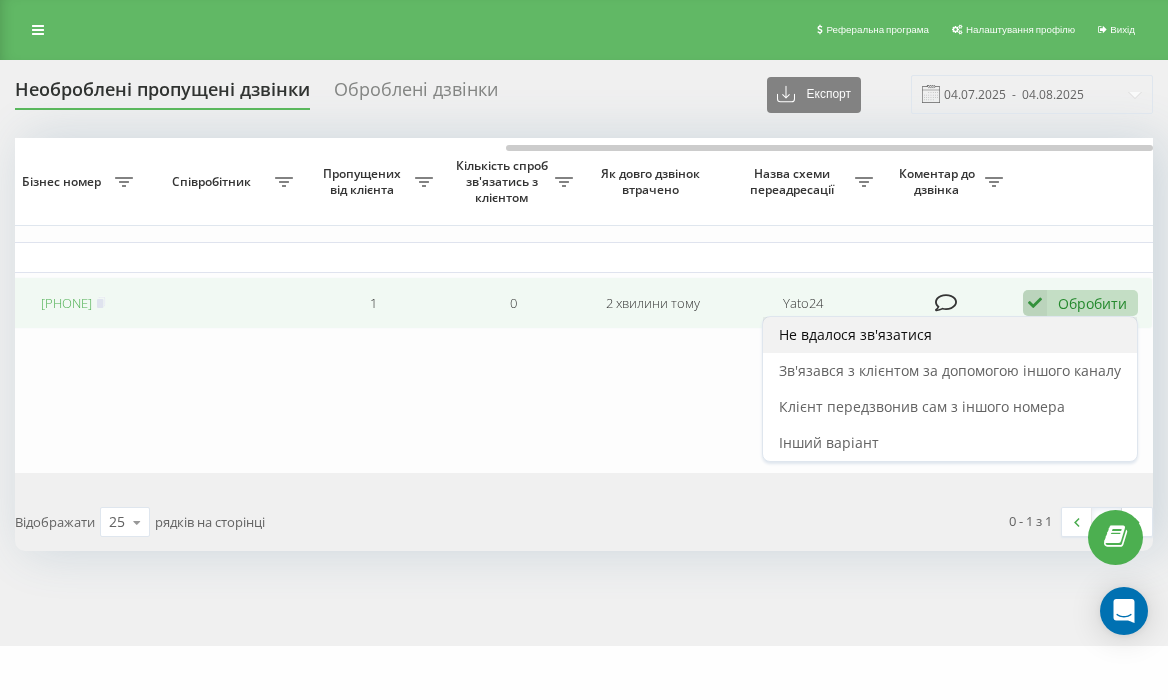 click on "Не вдалося зв'язатися" at bounding box center (950, 335) 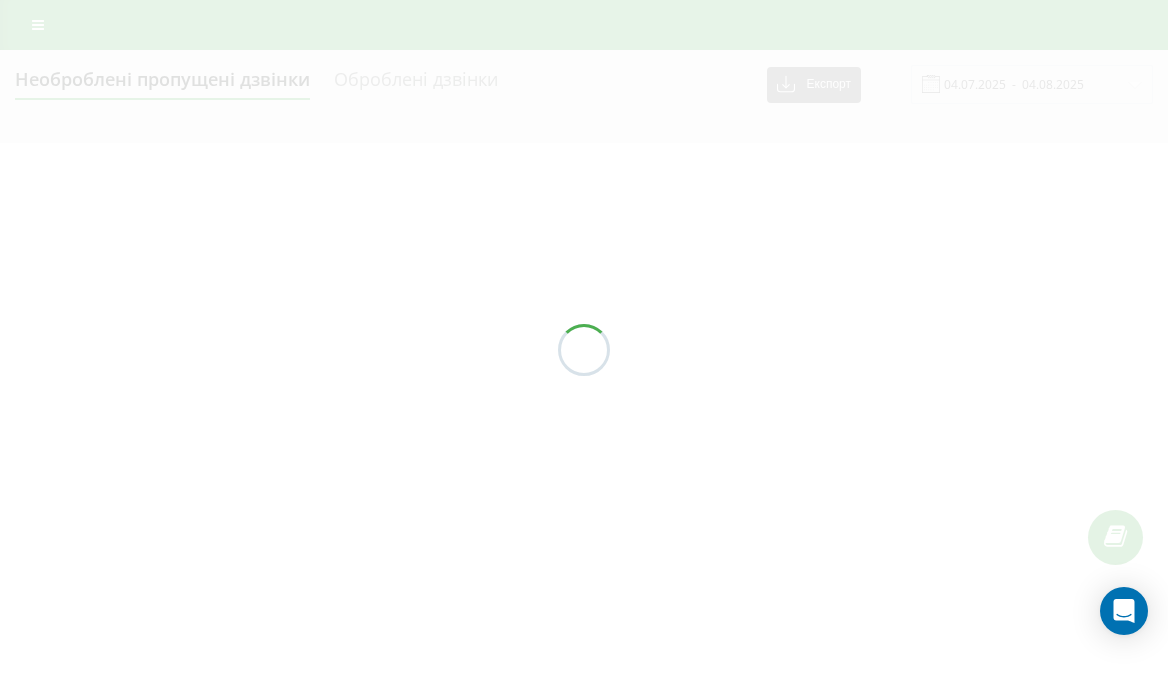 scroll, scrollTop: 0, scrollLeft: 0, axis: both 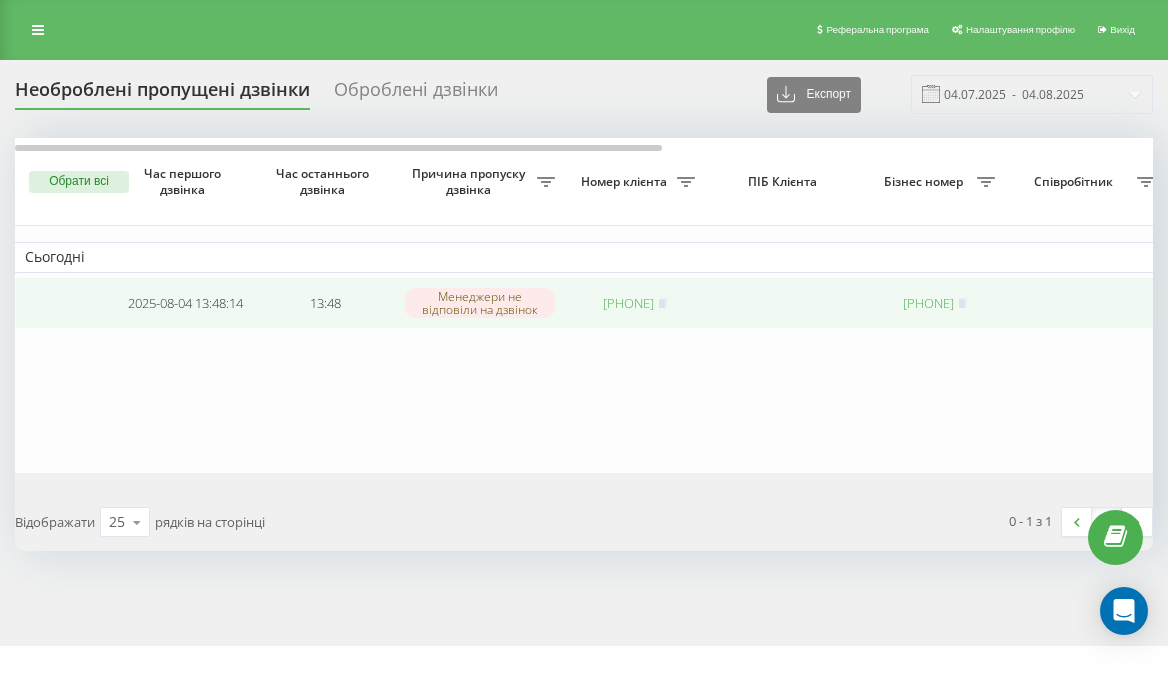 click on "[PHONE]" at bounding box center [628, 303] 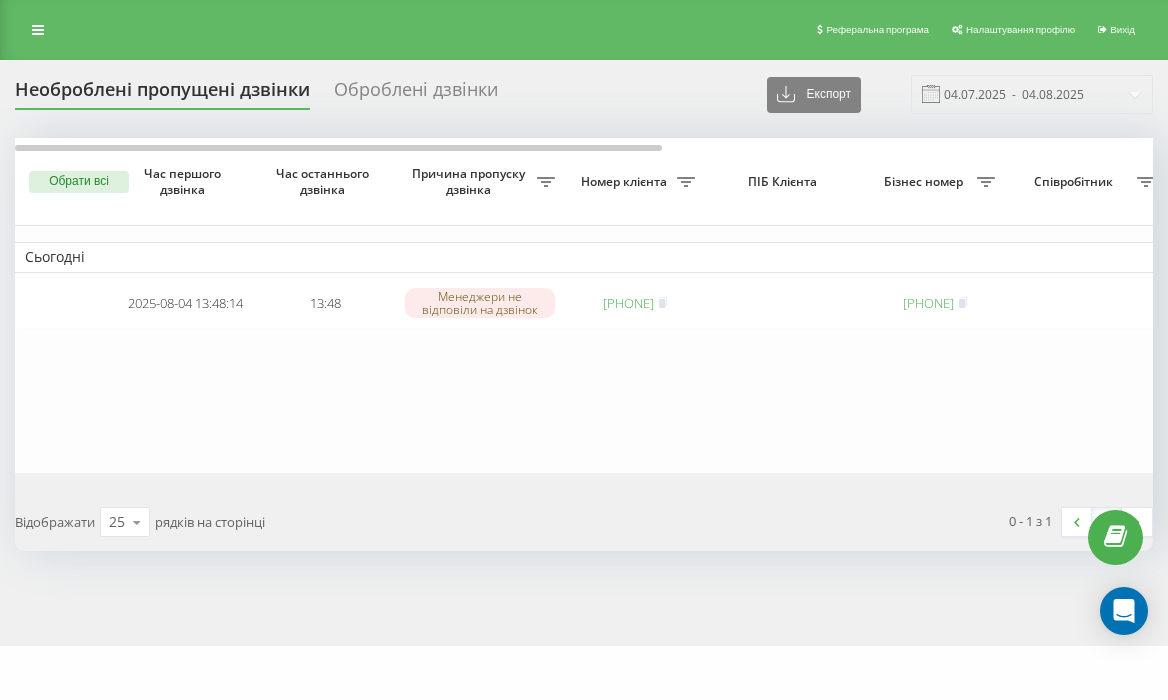 click on "Сьогодні [DATE] [TIME] [TIME] Менеджери не відповіли на дзвінок [PHONE] [PHONE] 1 1 2 хвилини тому Yato24 Обробити Не вдалося зв'язатися Зв'язався з клієнтом за допомогою іншого каналу Клієнт передзвонив сам з іншого номера Інший варіант" at bounding box center (1015, 305) 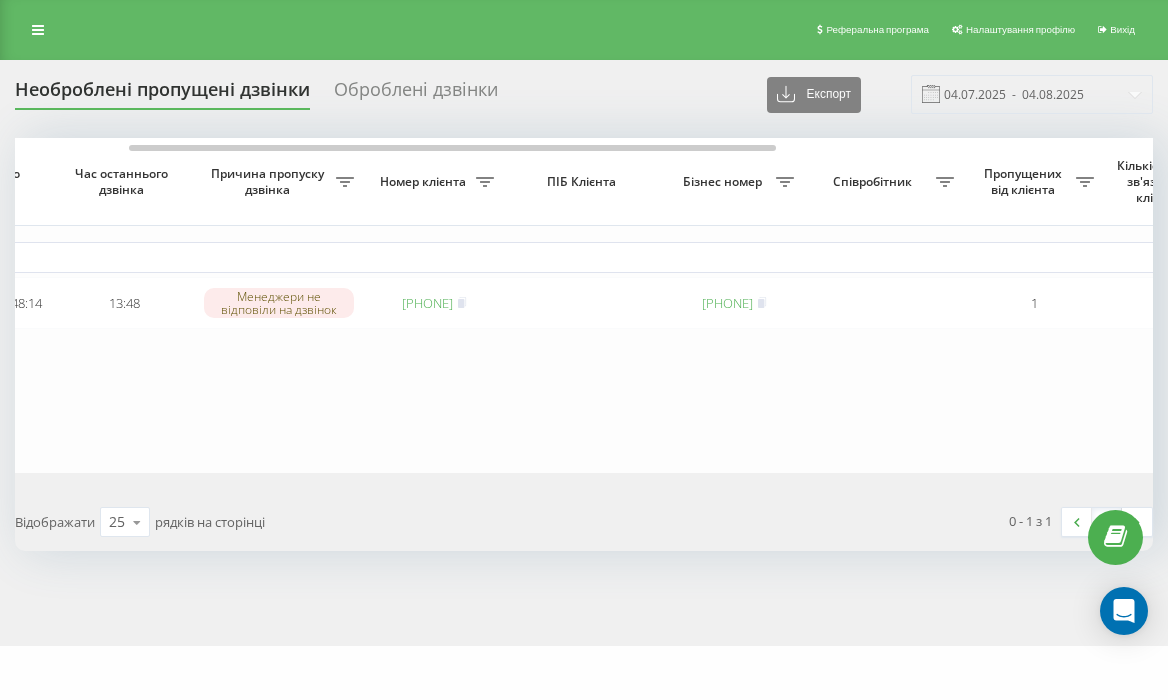 scroll, scrollTop: 0, scrollLeft: 0, axis: both 